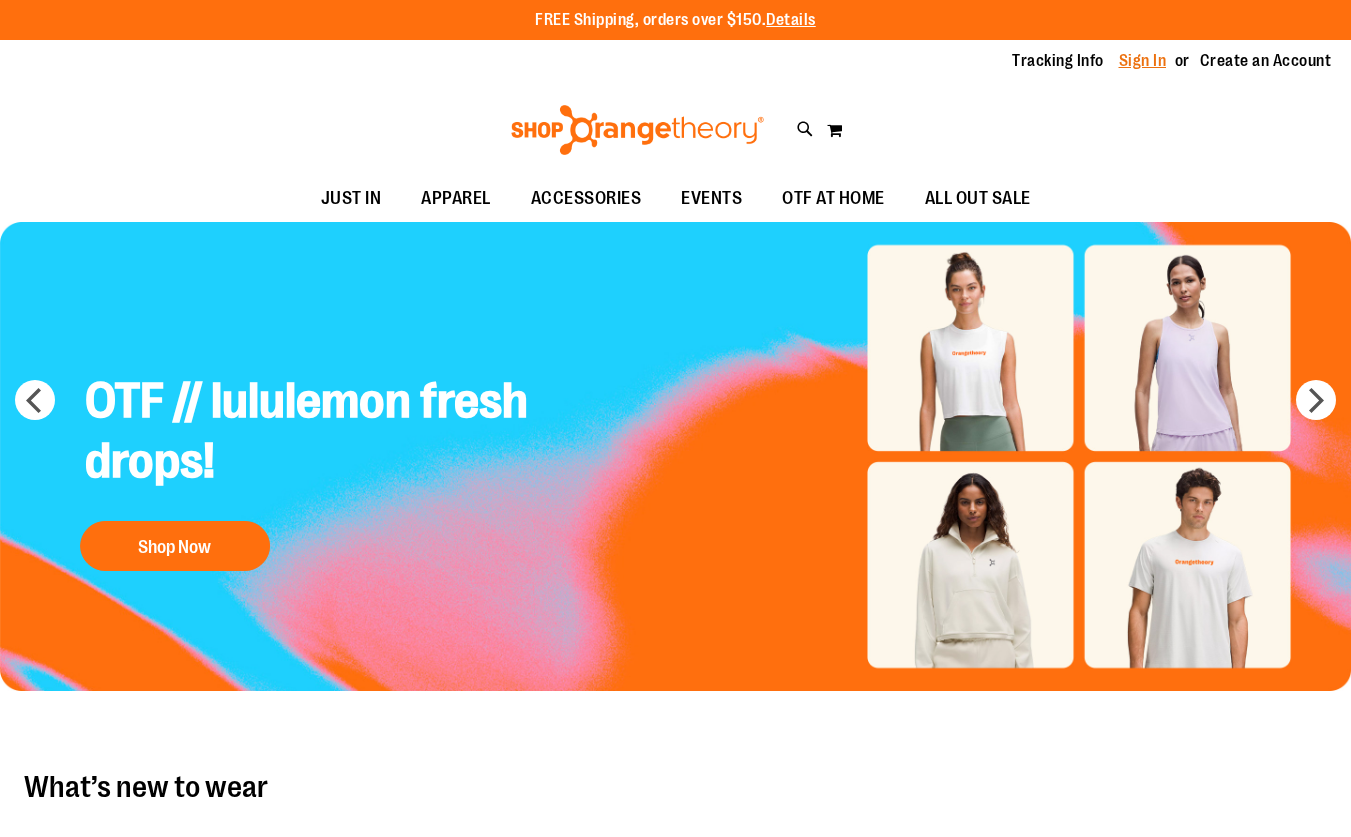 scroll, scrollTop: 0, scrollLeft: 0, axis: both 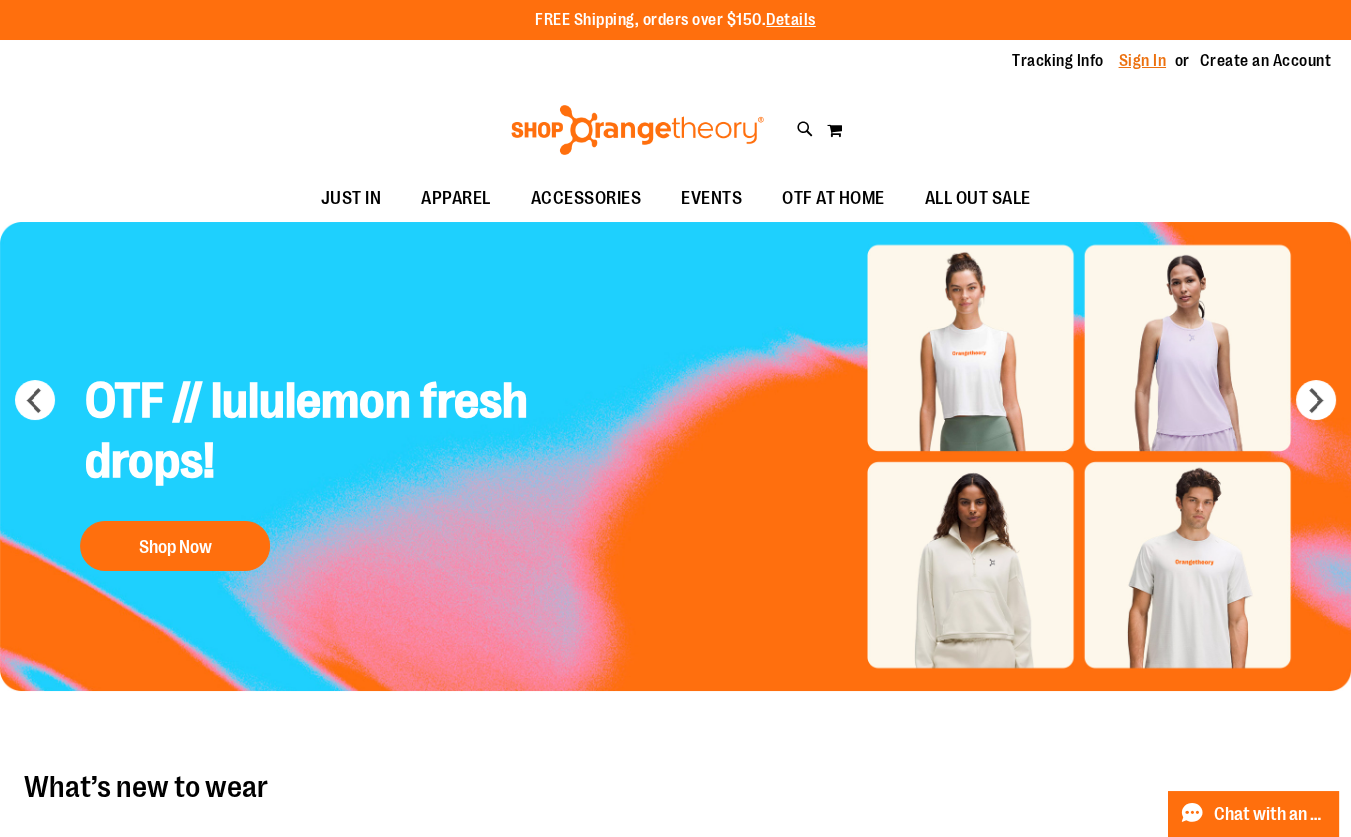 type on "**********" 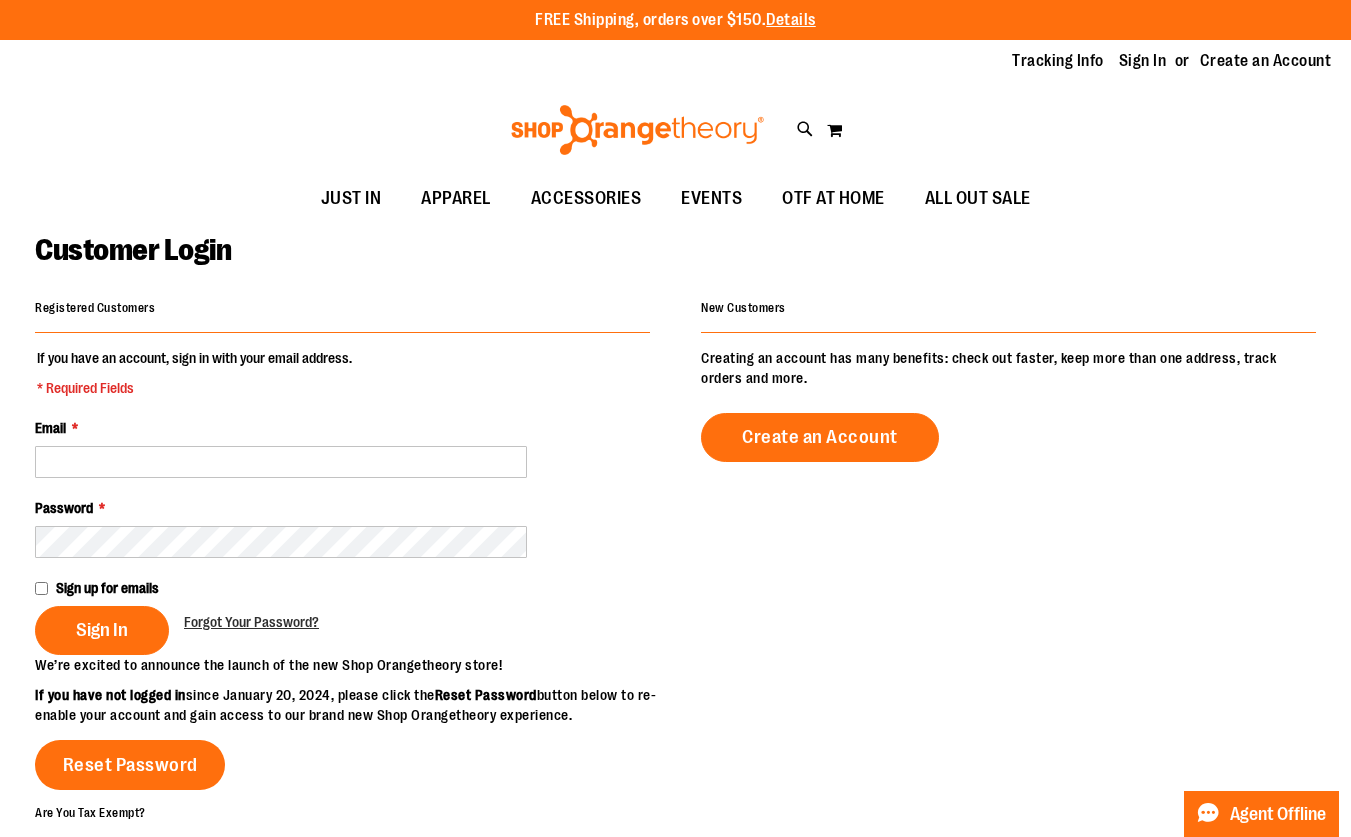 scroll, scrollTop: 0, scrollLeft: 0, axis: both 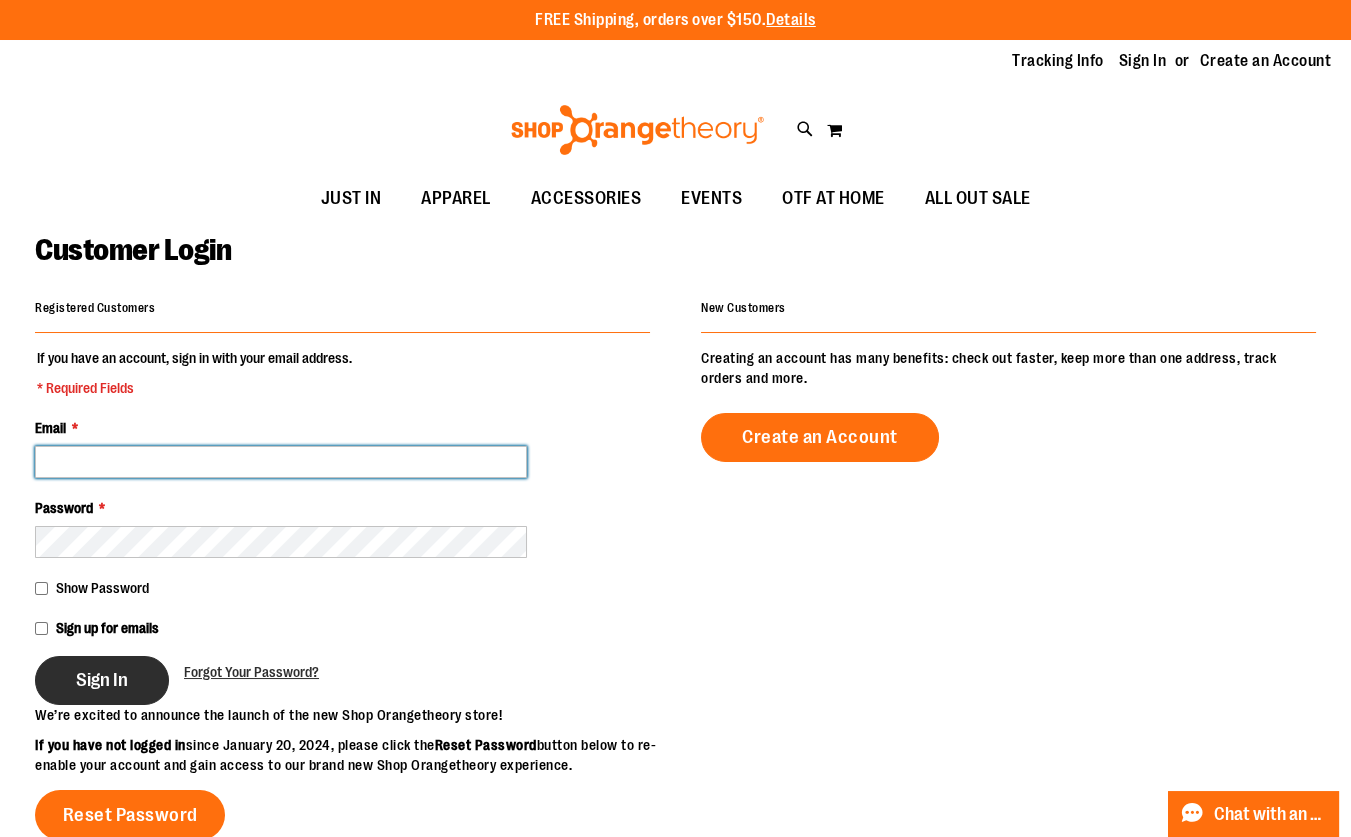 type on "**********" 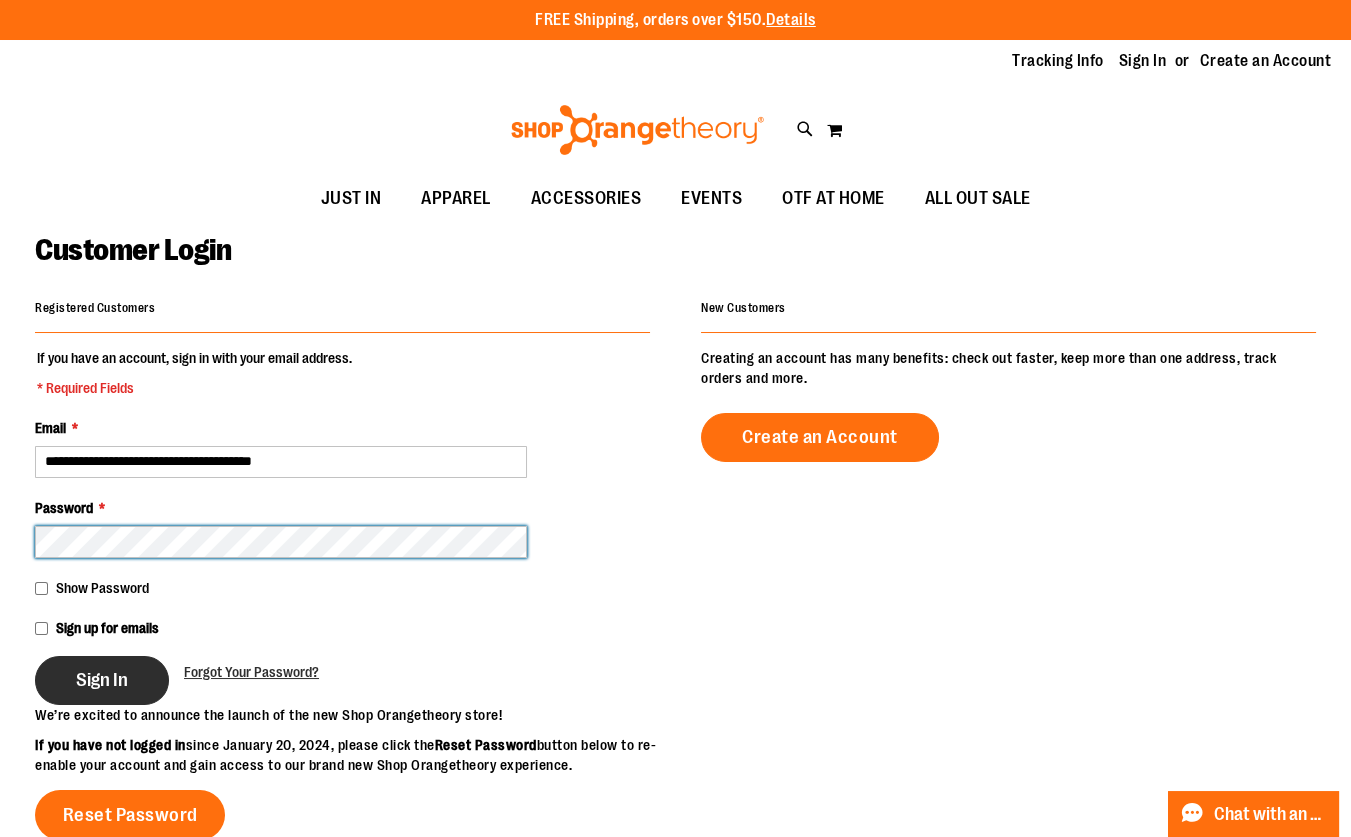 type on "**********" 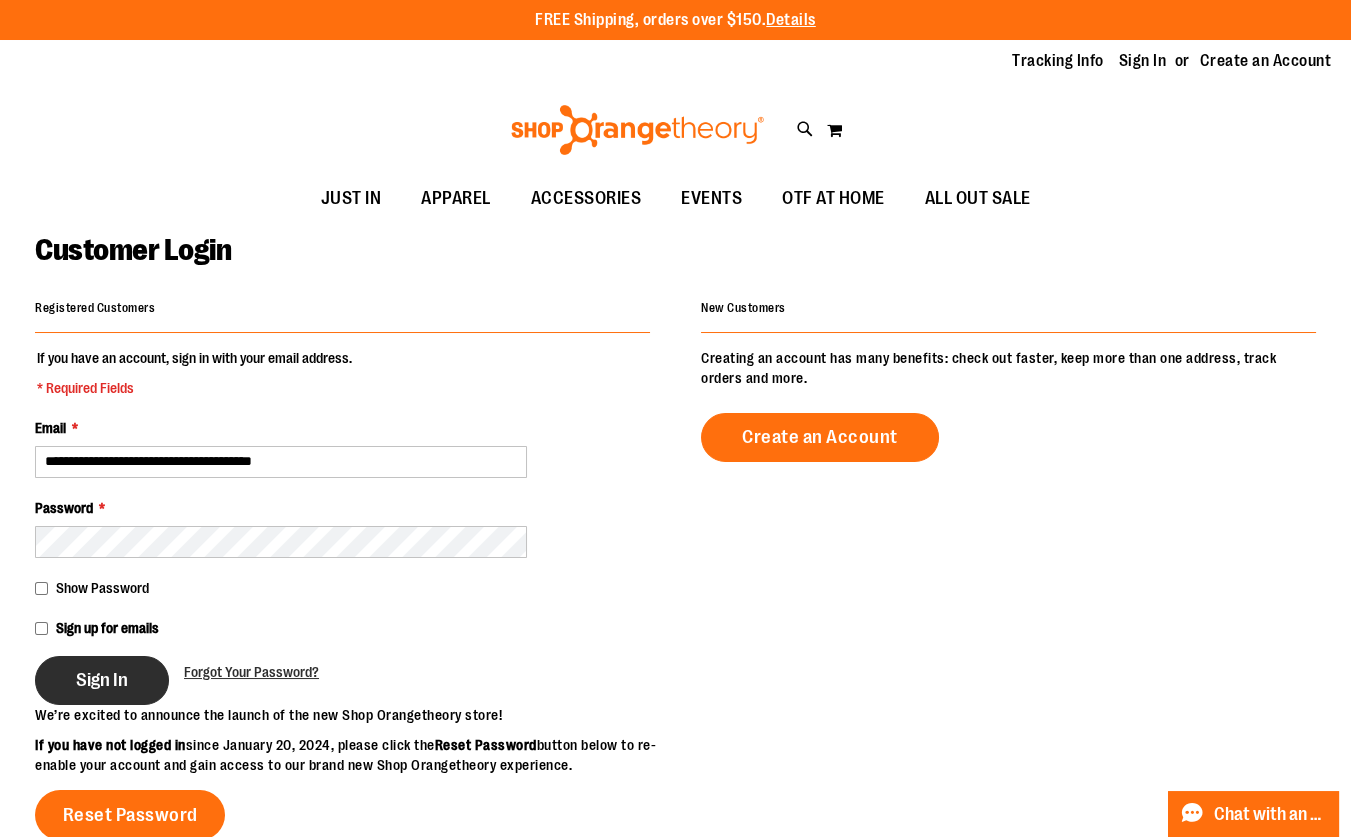 click on "Sign In" at bounding box center (102, 680) 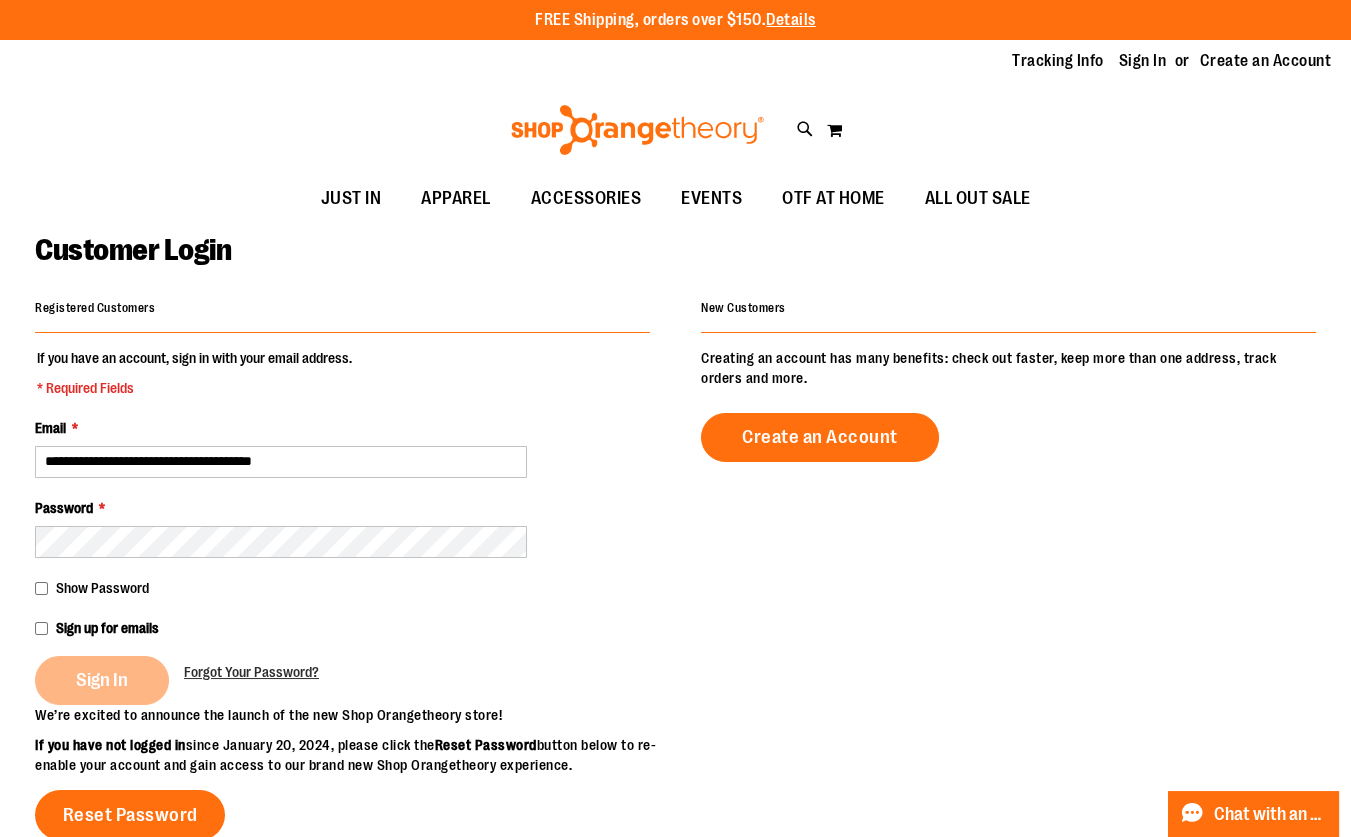 click on "Sign In" at bounding box center [109, 680] 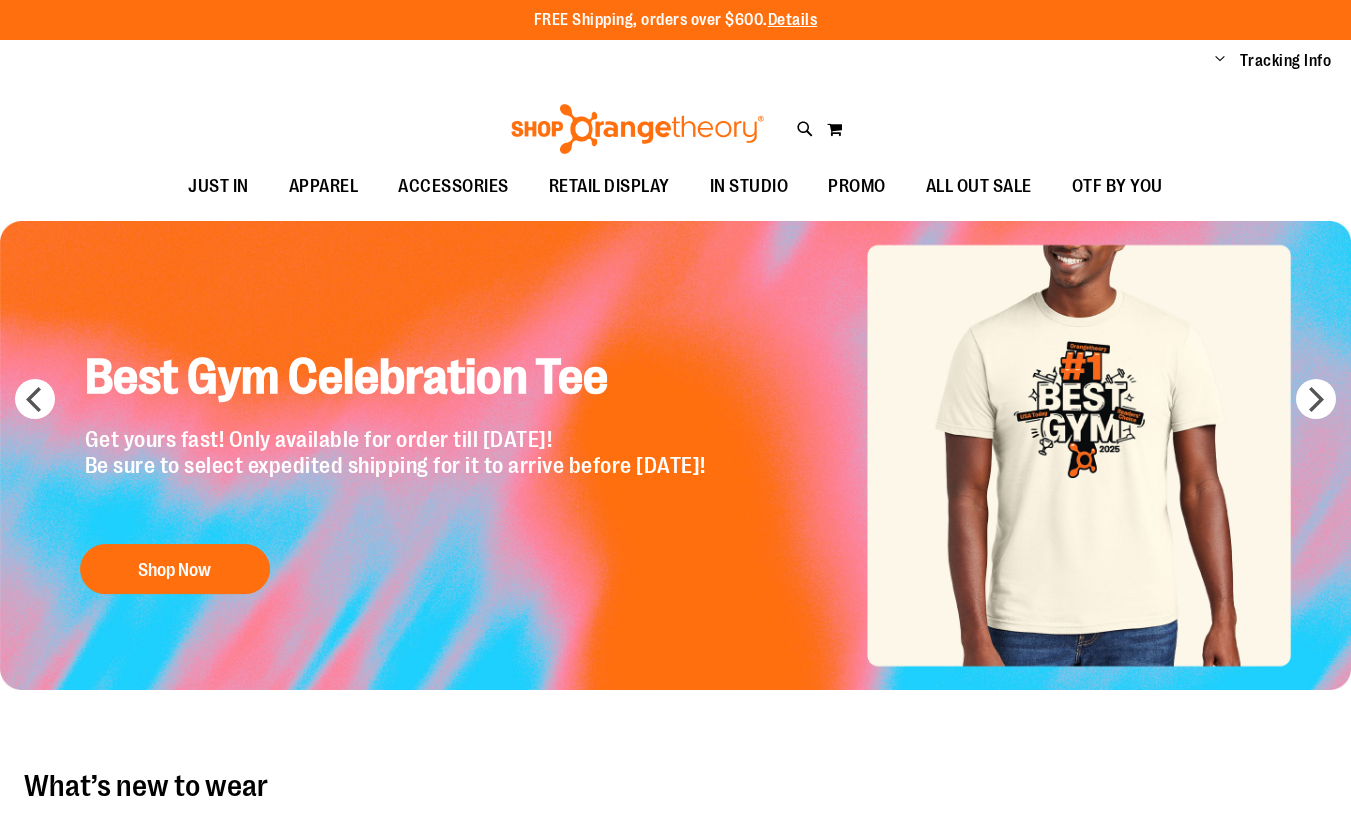 scroll, scrollTop: 0, scrollLeft: 0, axis: both 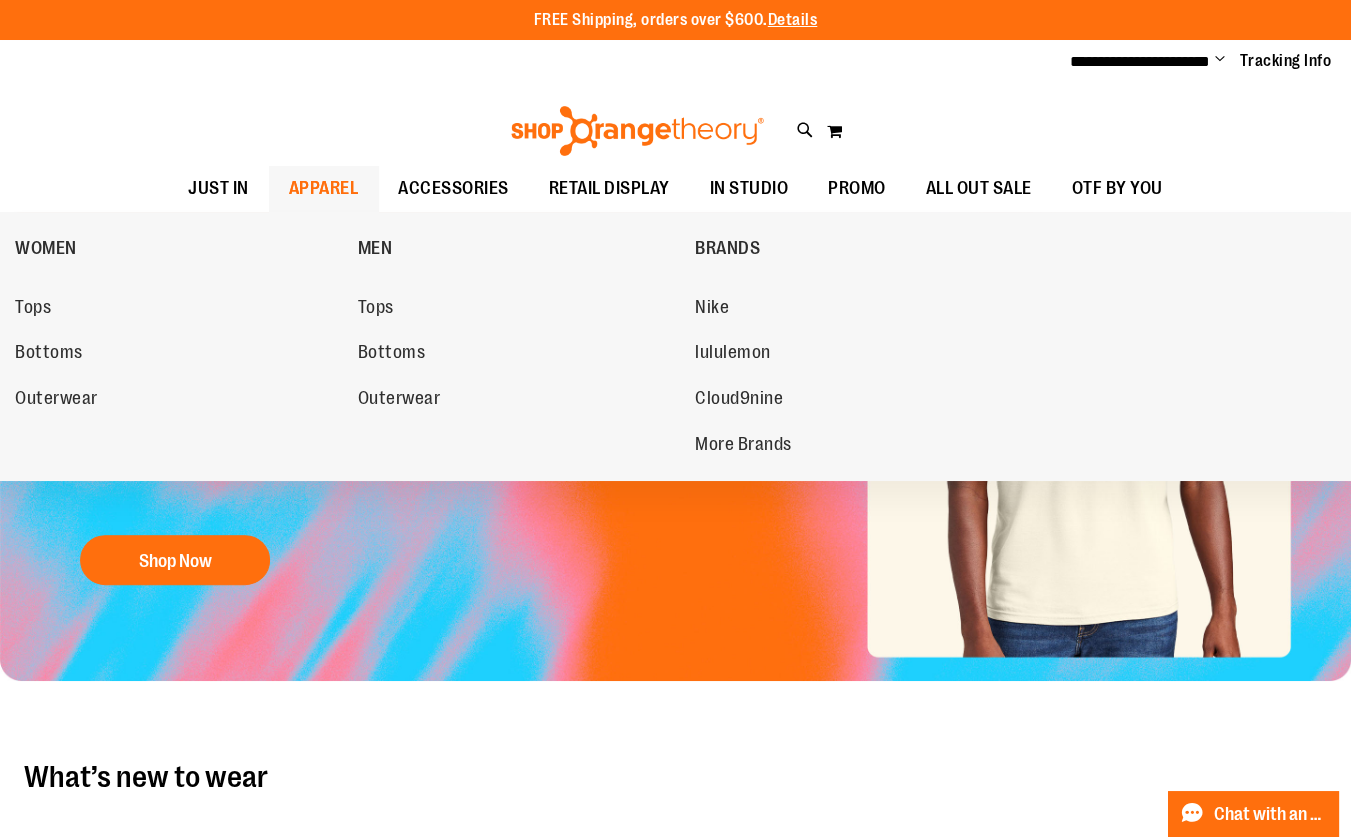 type on "**********" 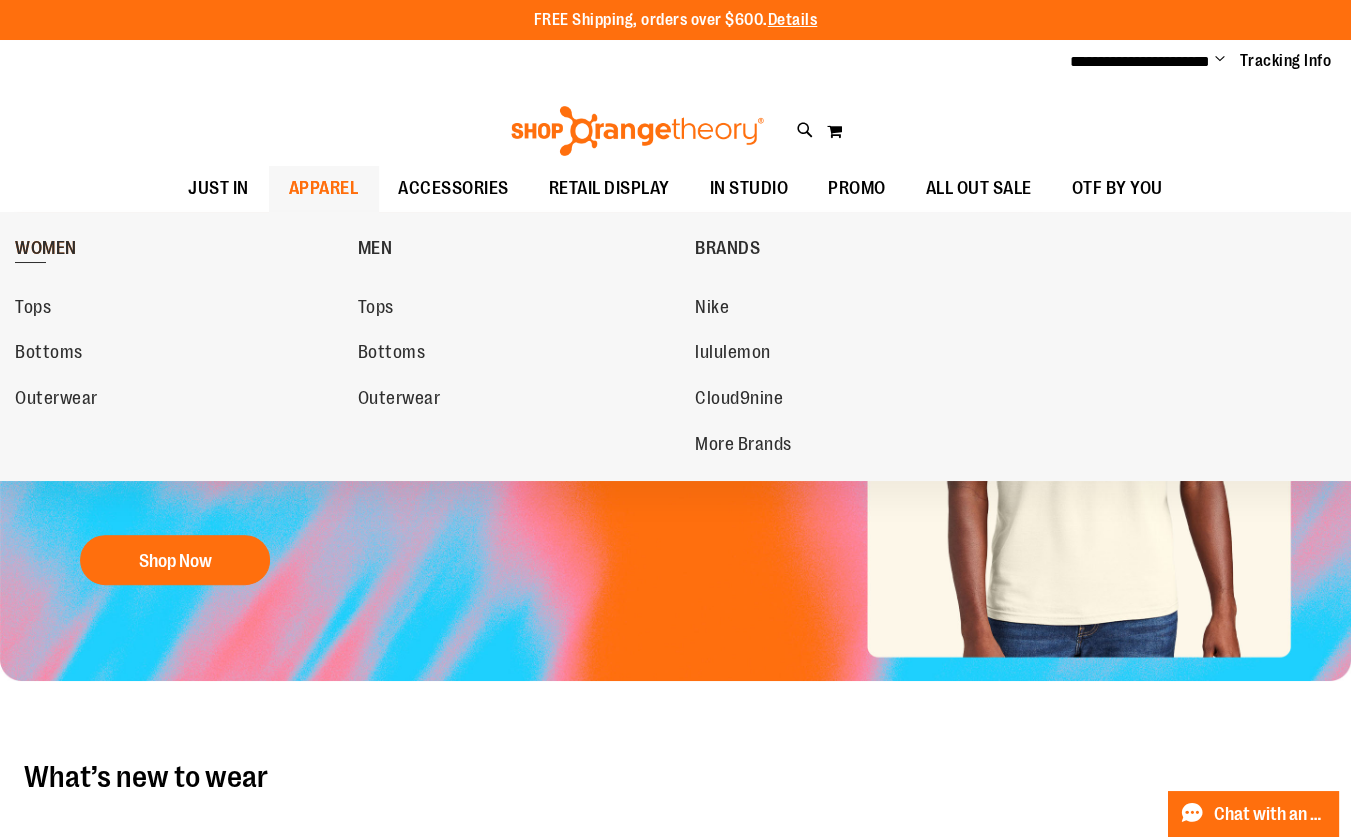 click on "WOMEN" at bounding box center [46, 250] 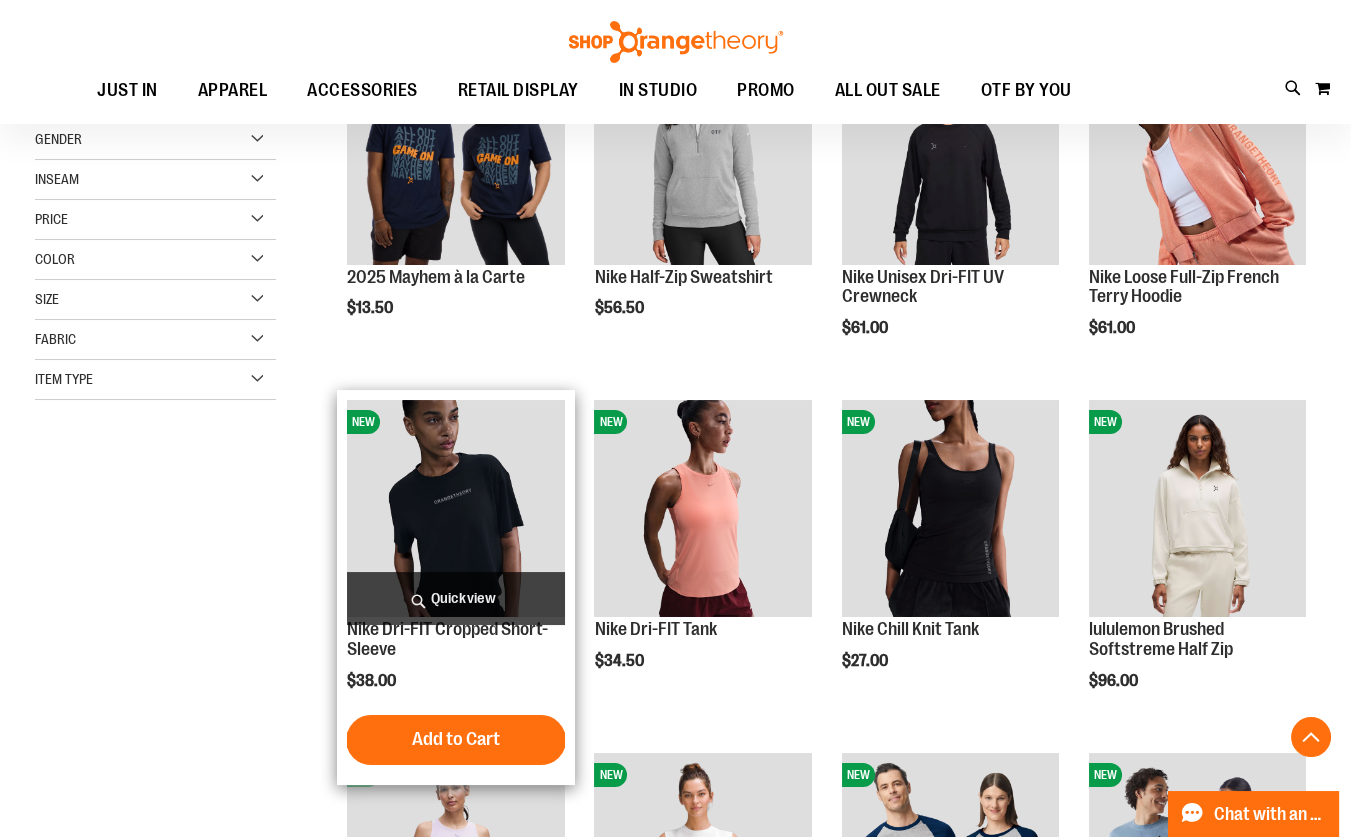 scroll, scrollTop: 362, scrollLeft: 0, axis: vertical 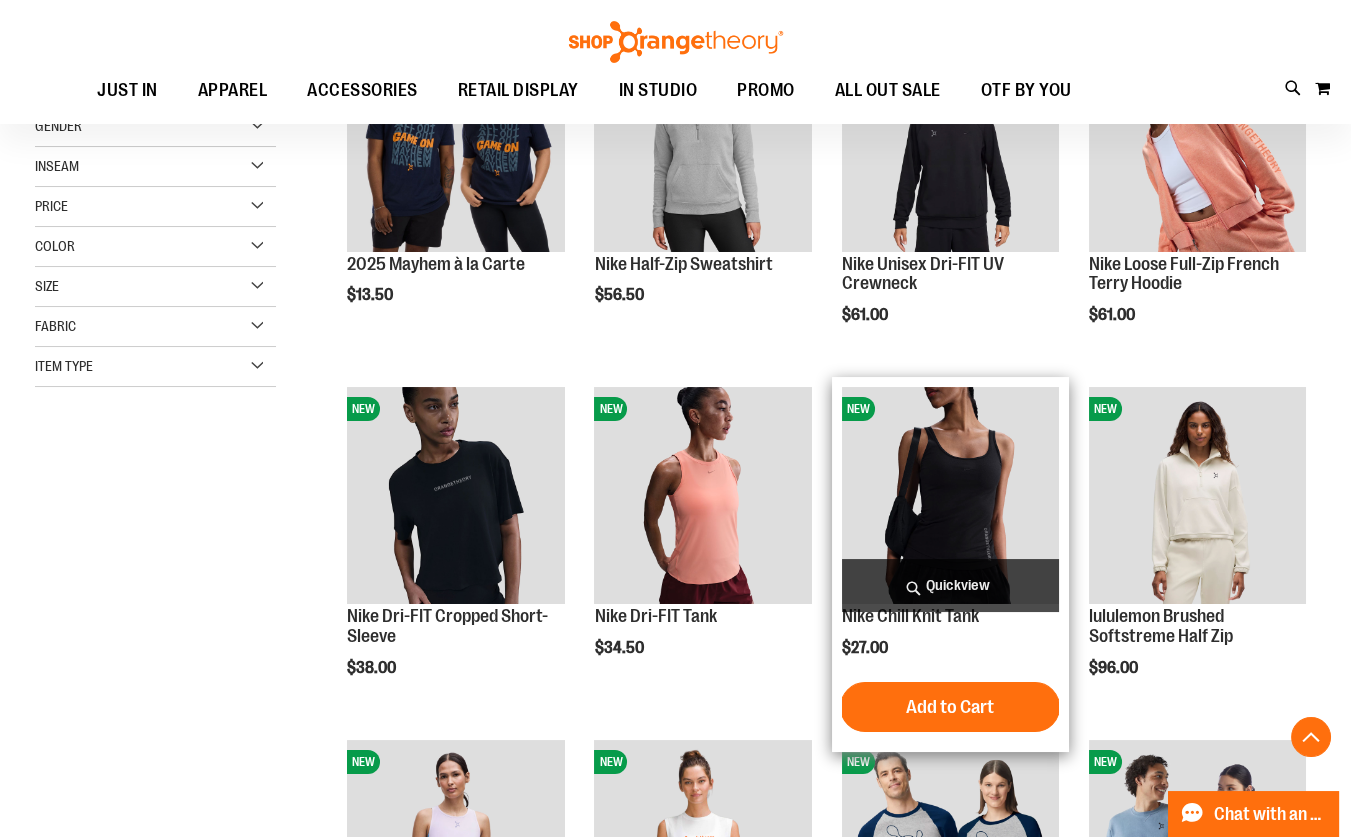 type on "**********" 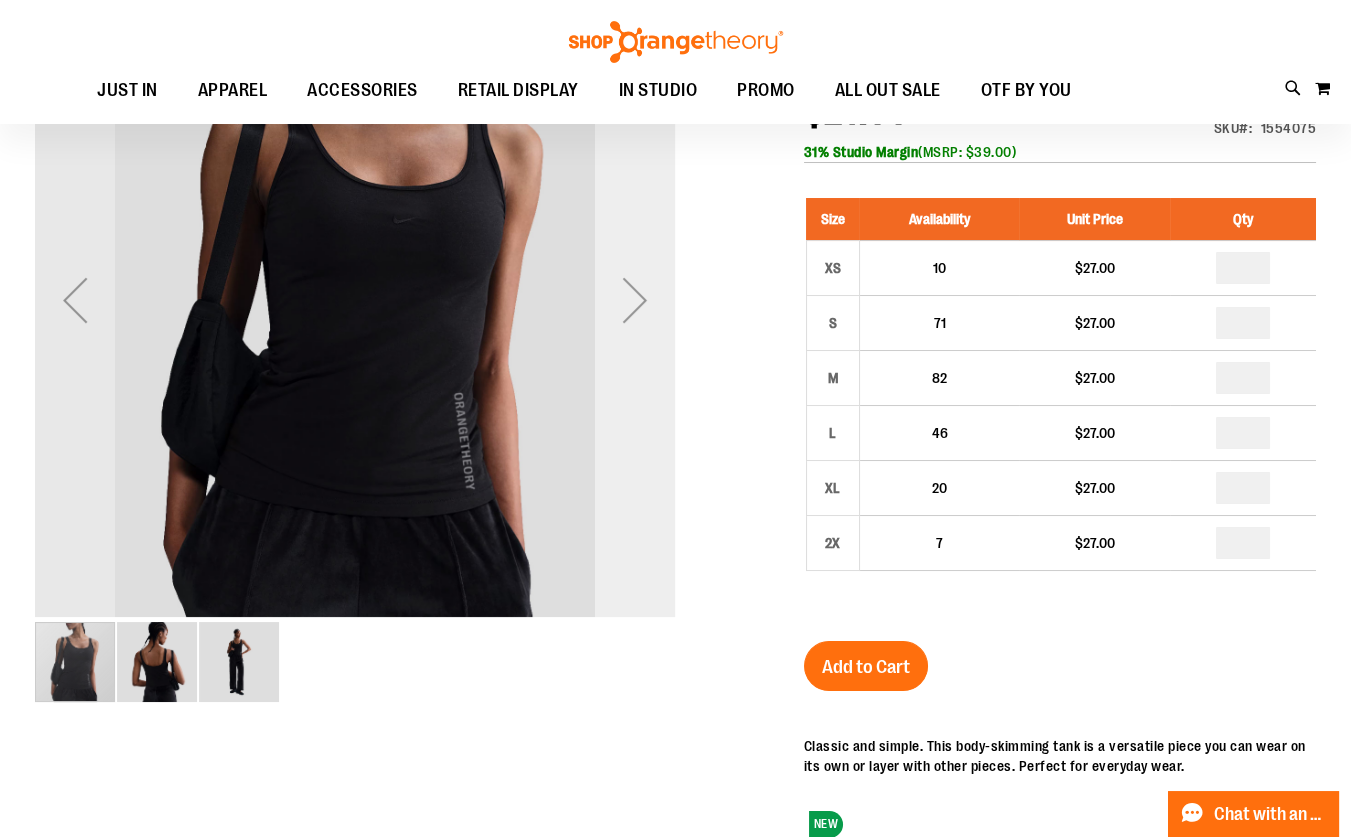 scroll, scrollTop: 0, scrollLeft: 0, axis: both 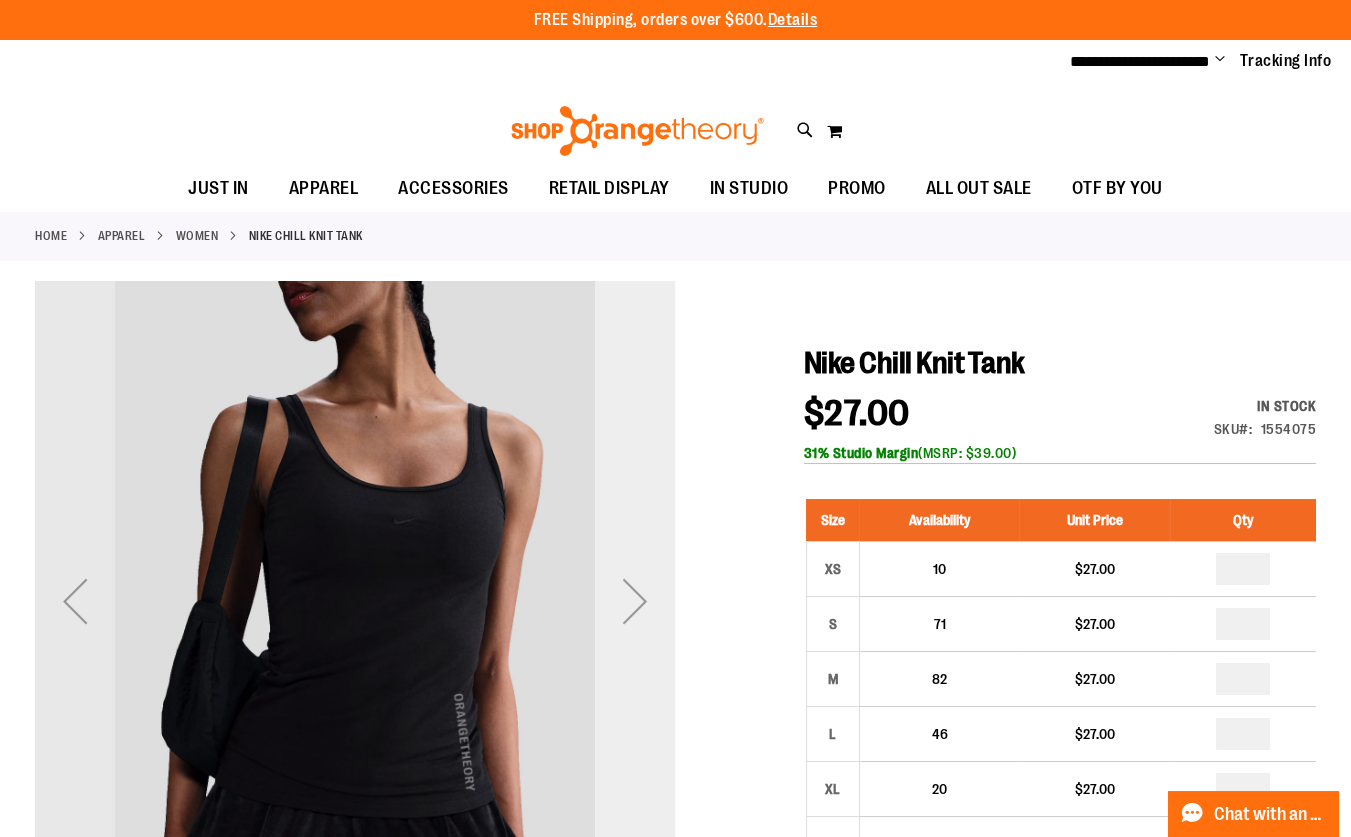 type on "**********" 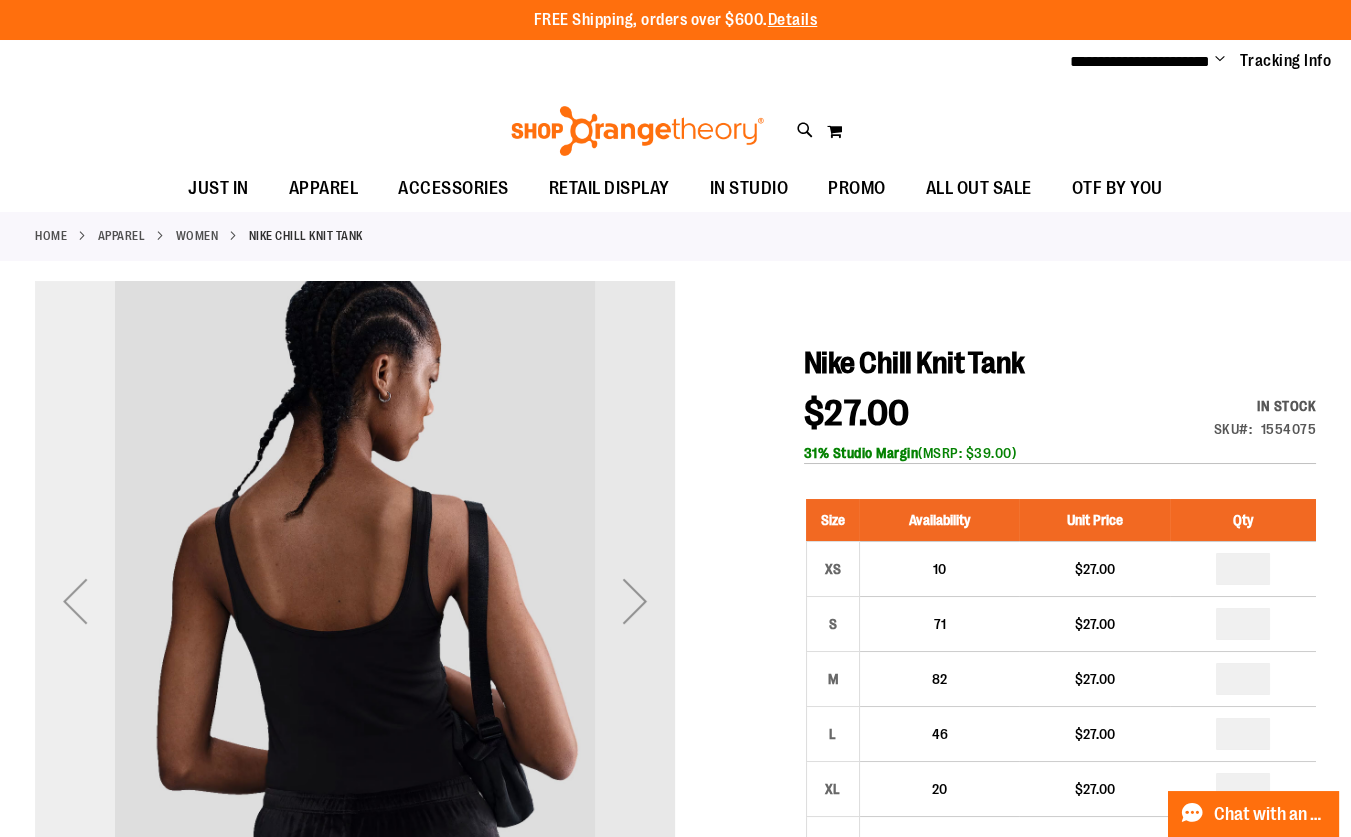 click at bounding box center (75, 601) 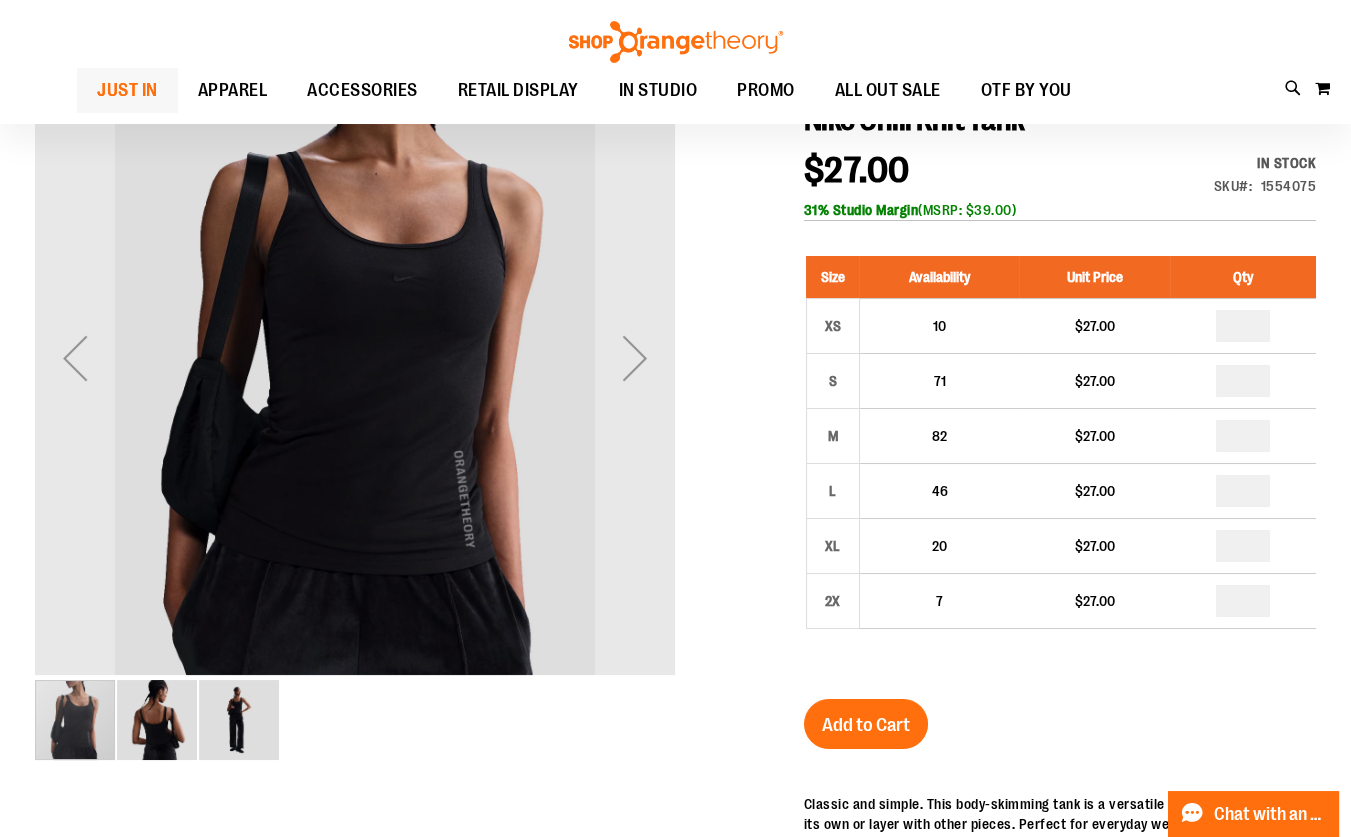 scroll, scrollTop: 0, scrollLeft: 0, axis: both 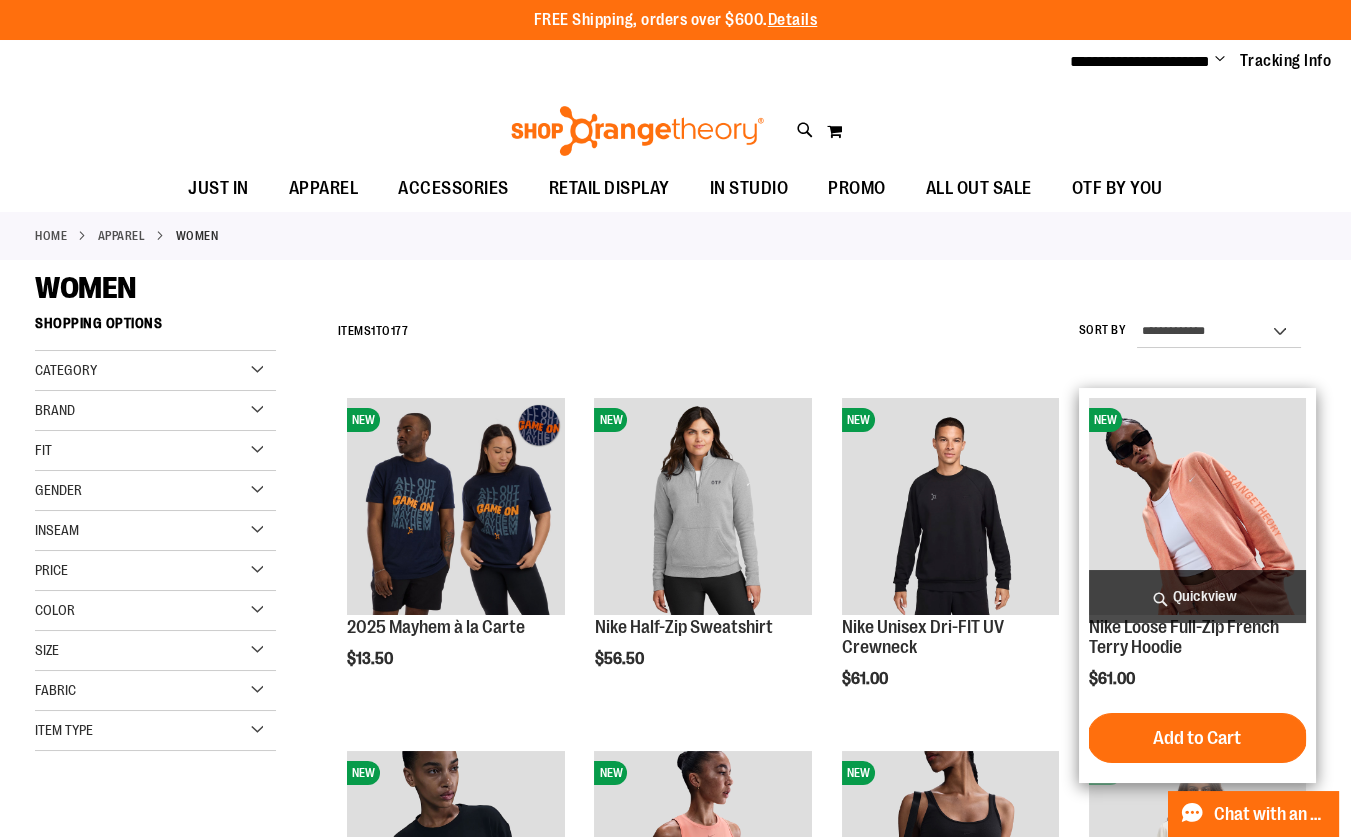 type on "**********" 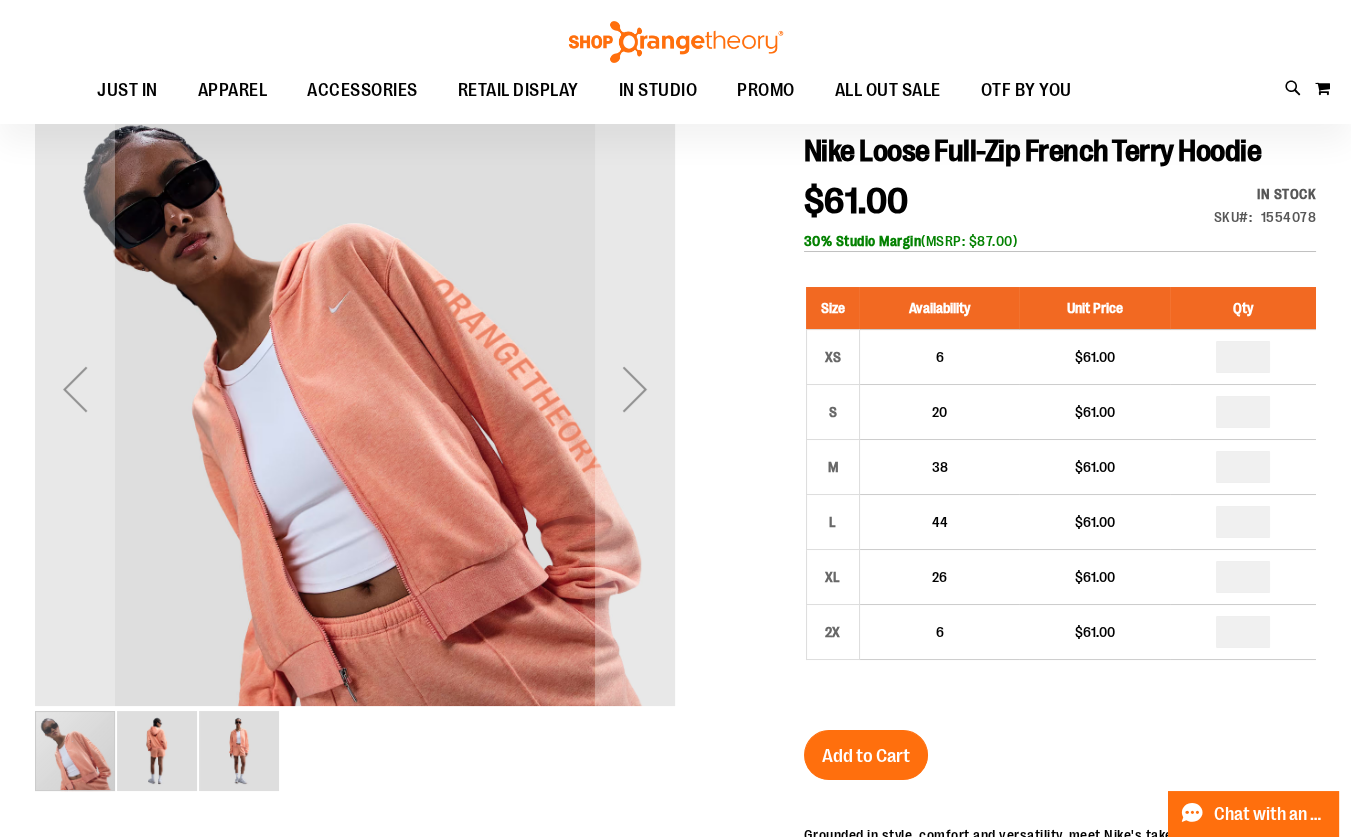 scroll, scrollTop: 89, scrollLeft: 0, axis: vertical 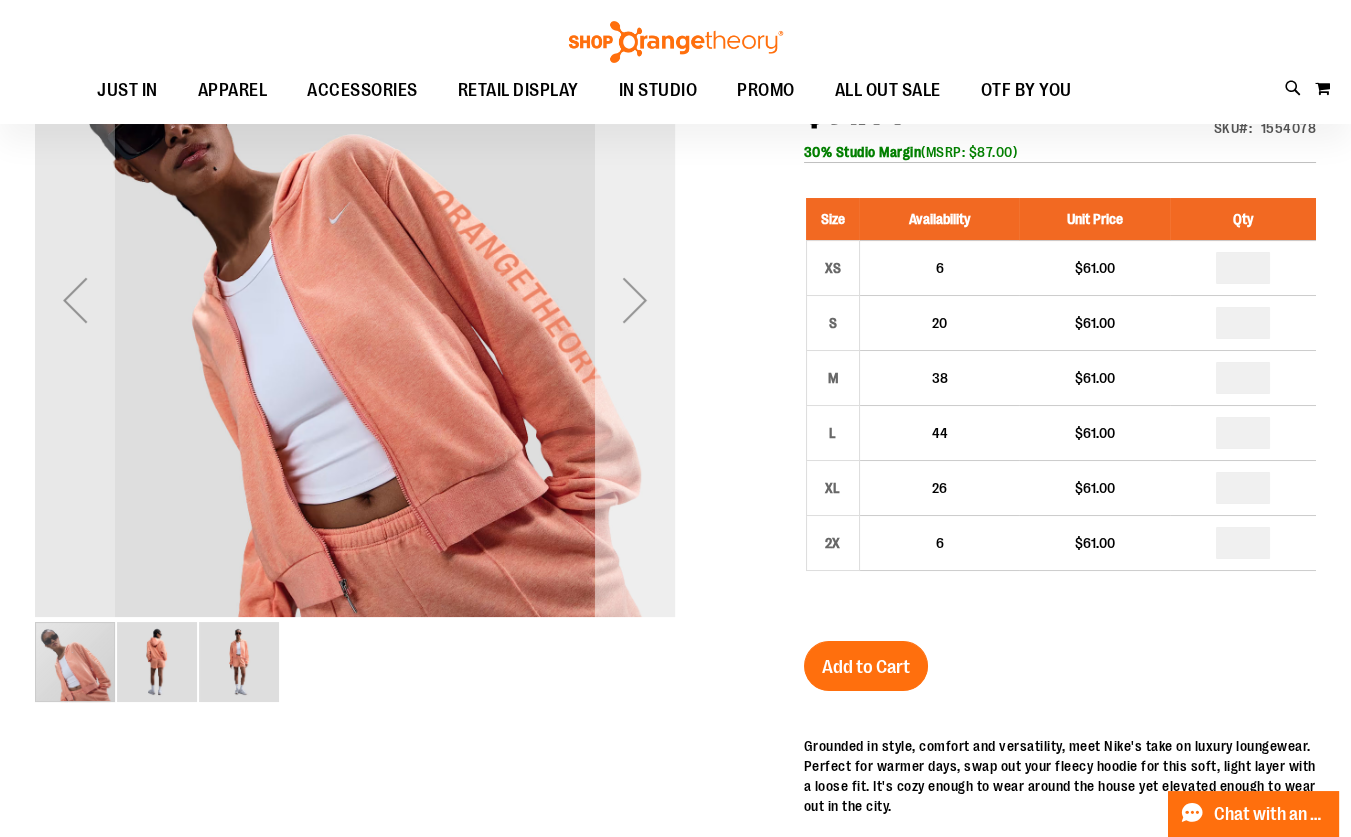 type on "**********" 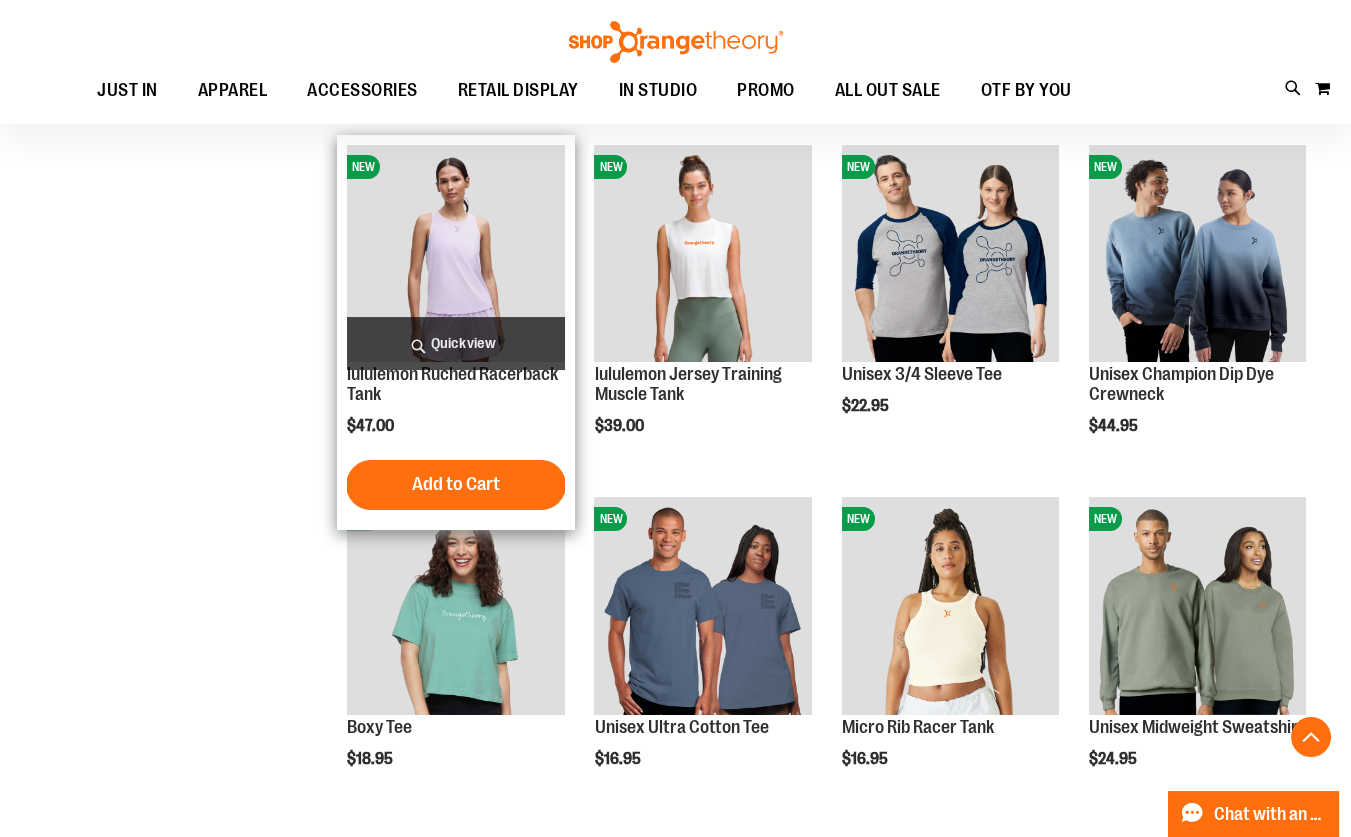 scroll, scrollTop: 779, scrollLeft: 0, axis: vertical 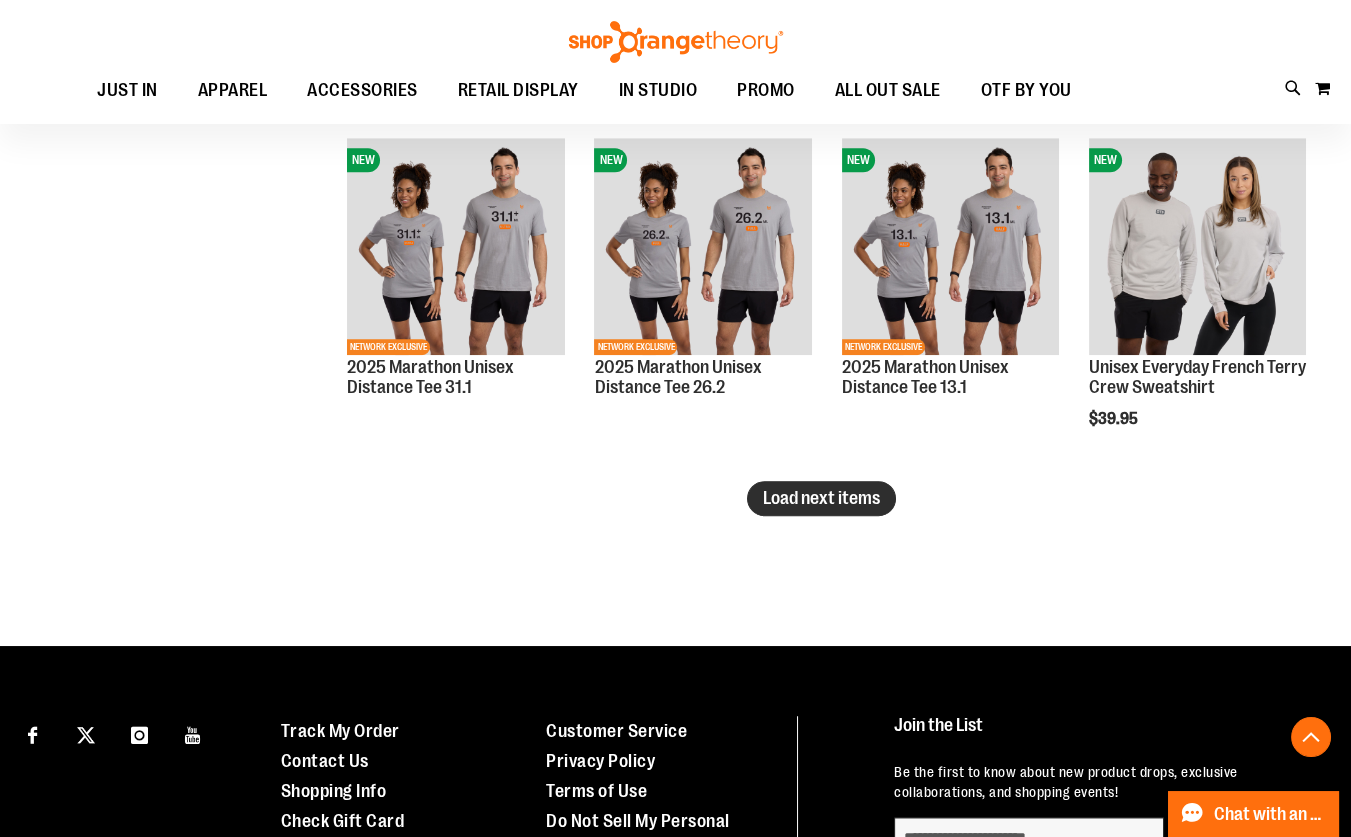 type on "**********" 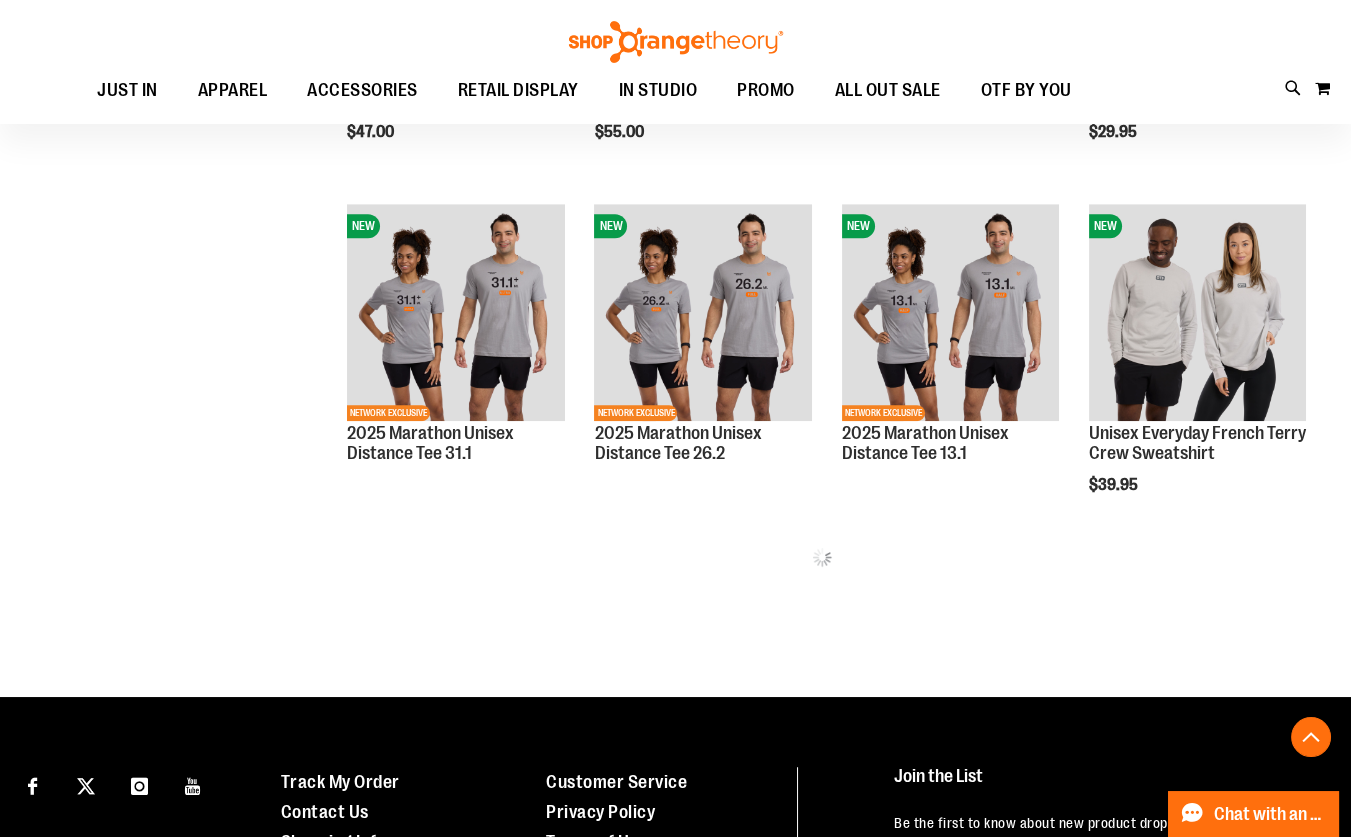 scroll, scrollTop: 2803, scrollLeft: 0, axis: vertical 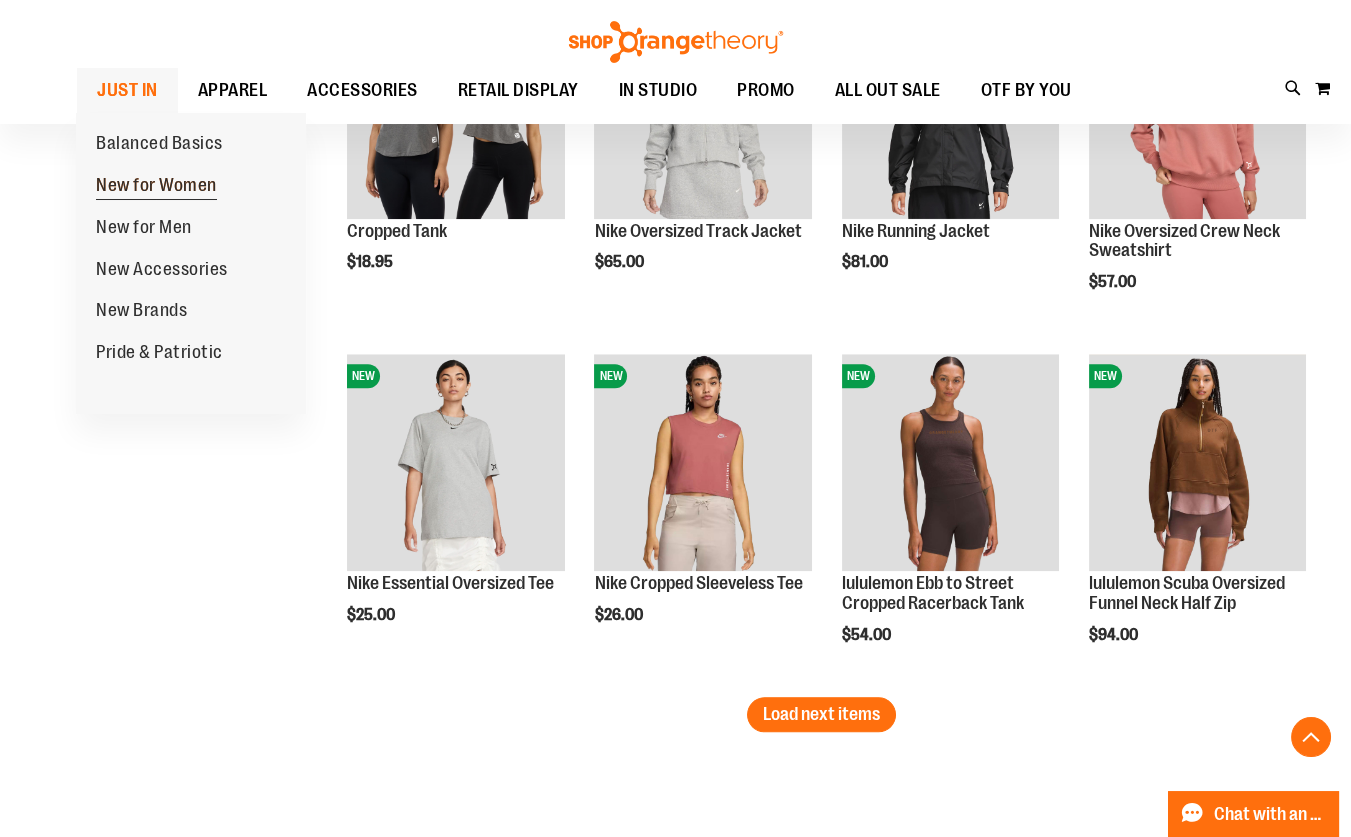 click on "New for Women" at bounding box center [156, 187] 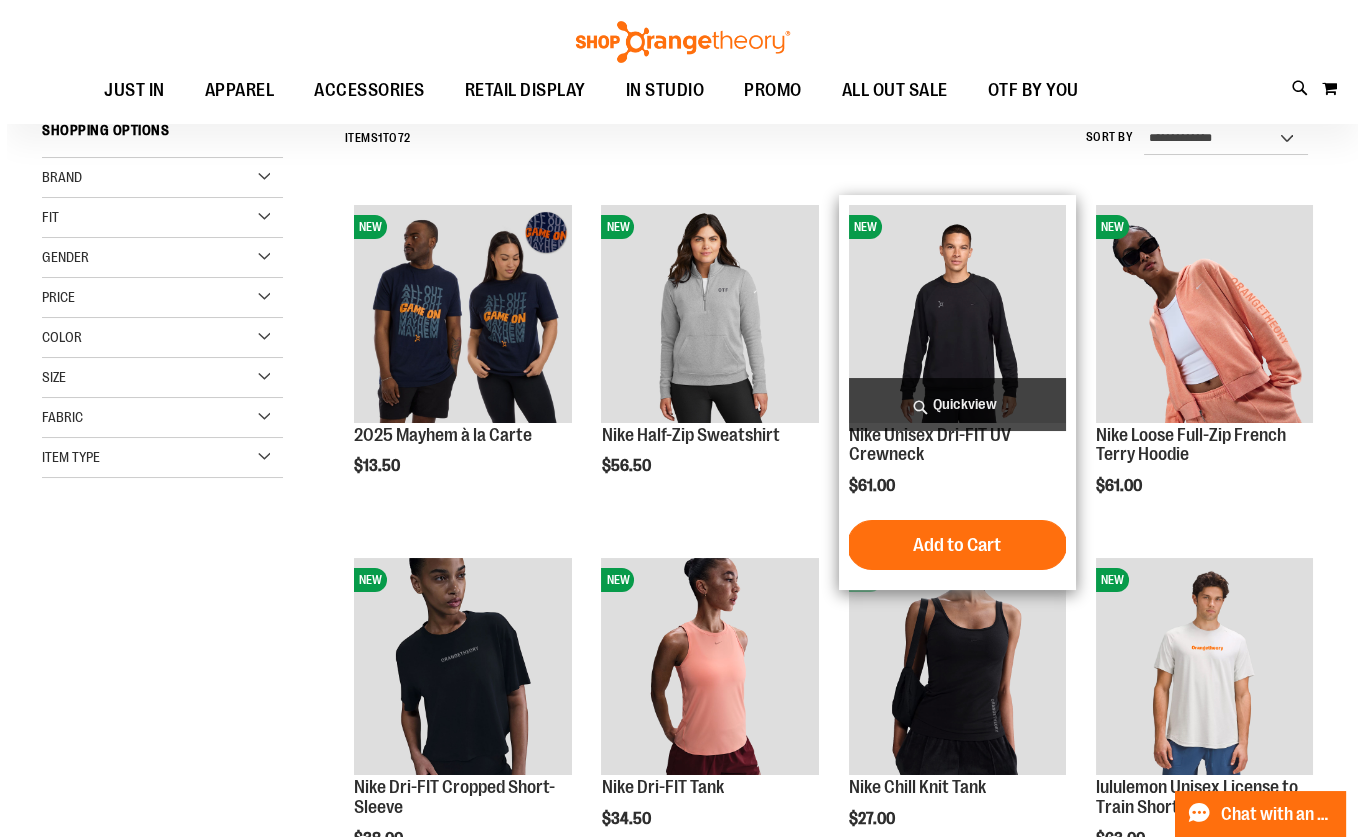 scroll, scrollTop: 180, scrollLeft: 0, axis: vertical 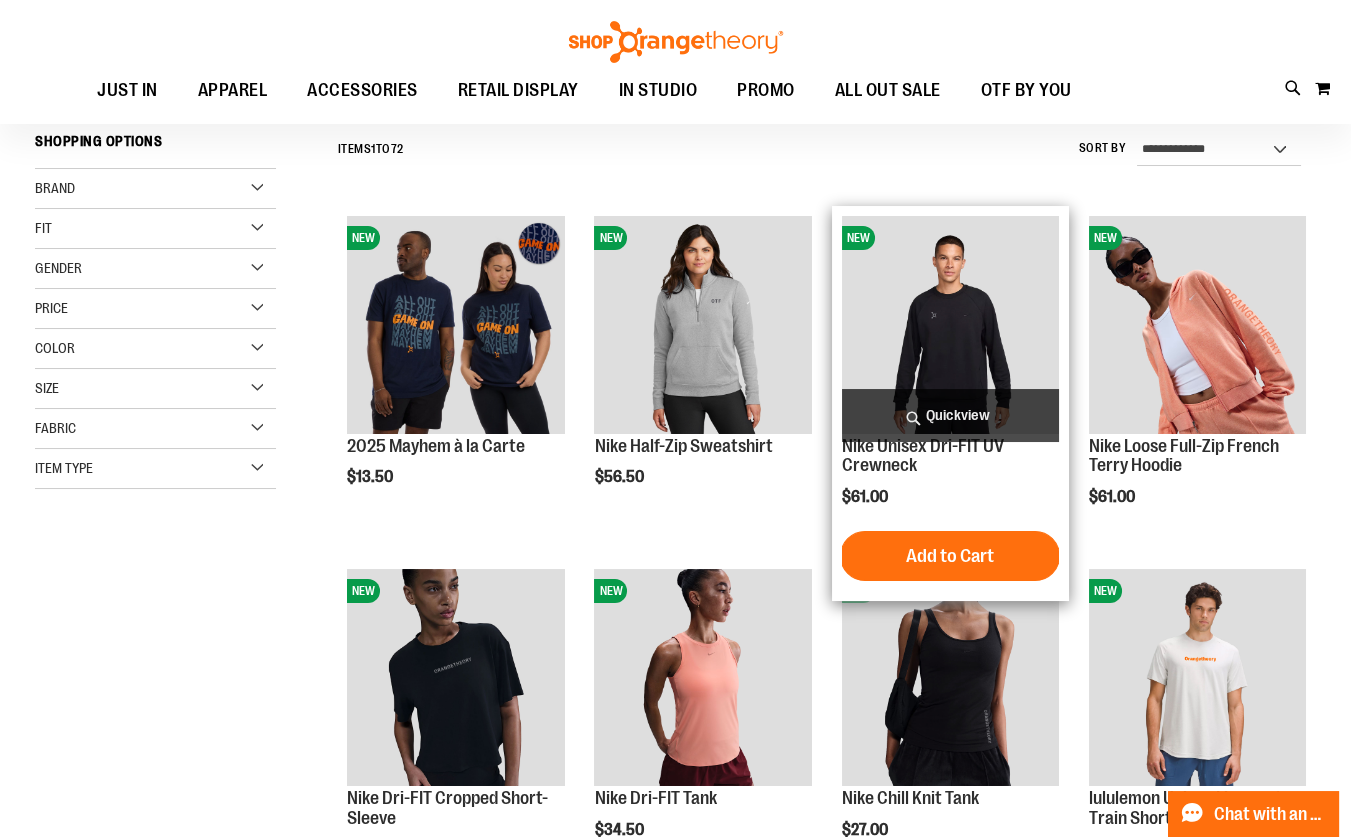 type on "**********" 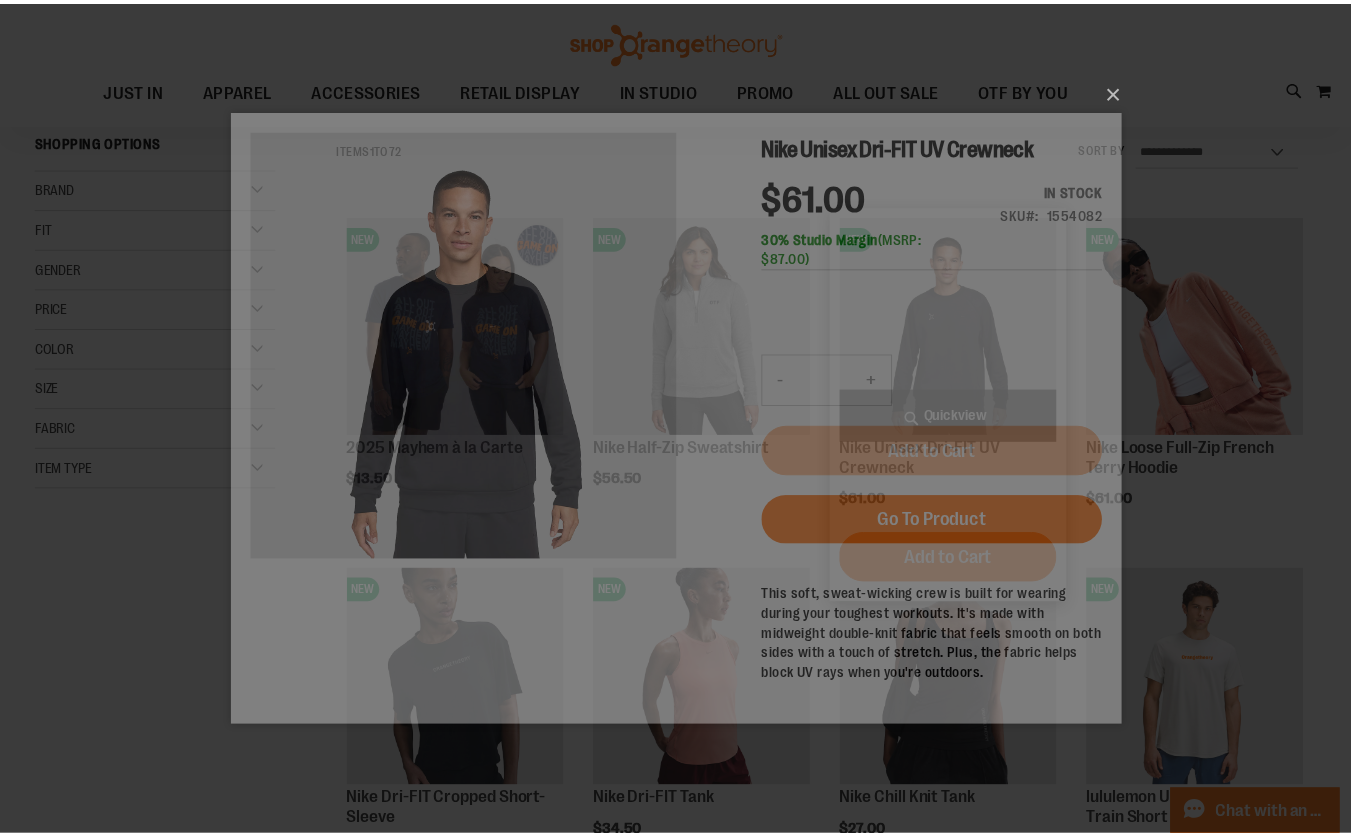 scroll, scrollTop: 0, scrollLeft: 0, axis: both 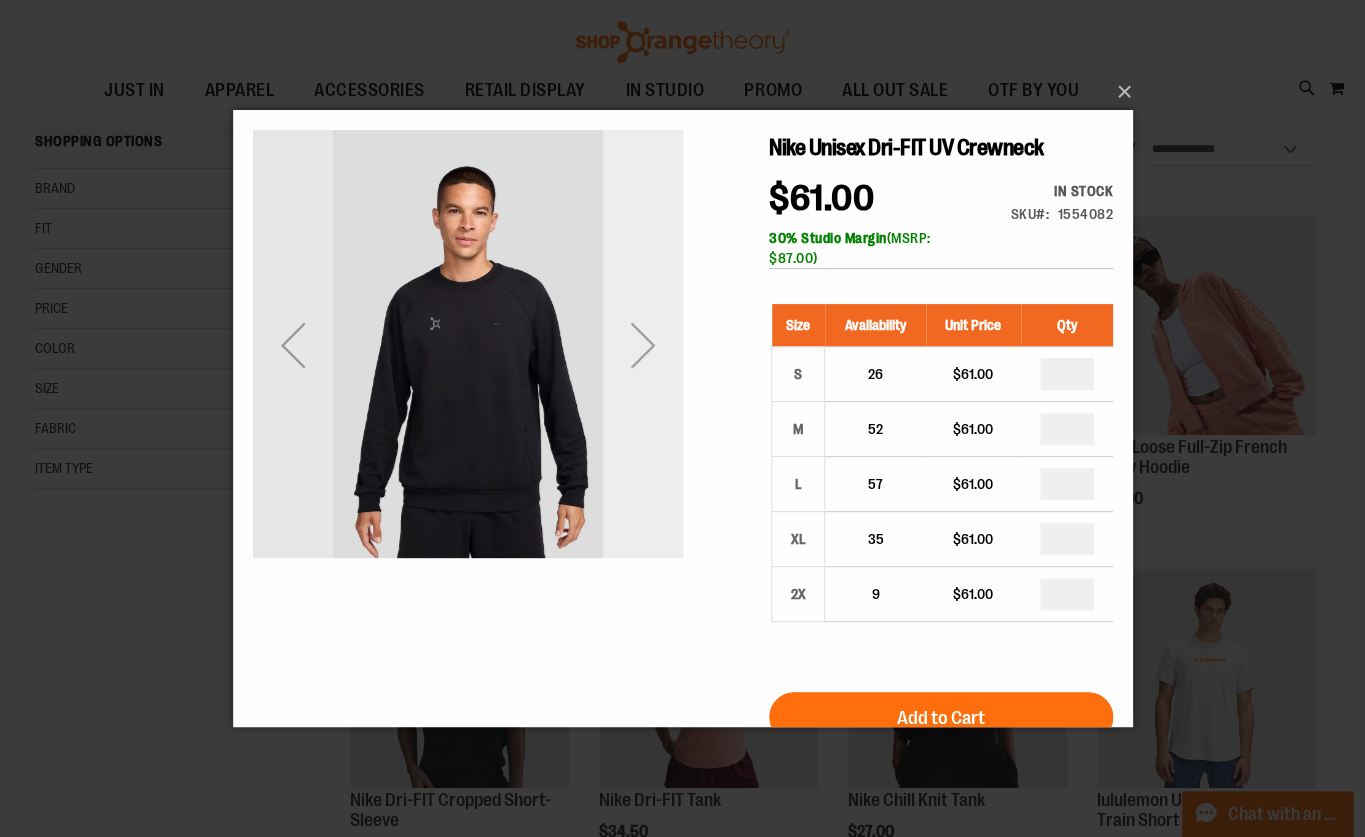 click at bounding box center (642, 345) 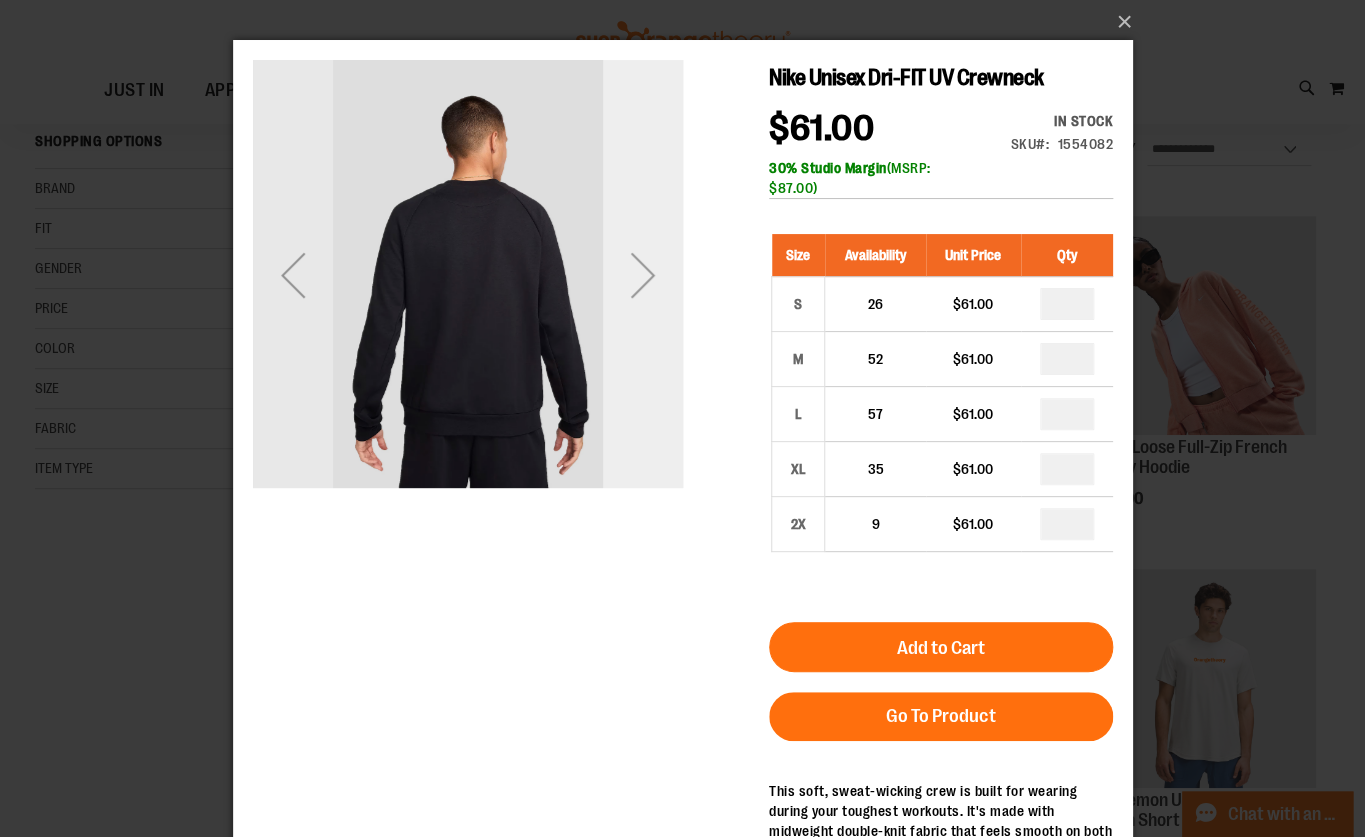click at bounding box center (642, 275) 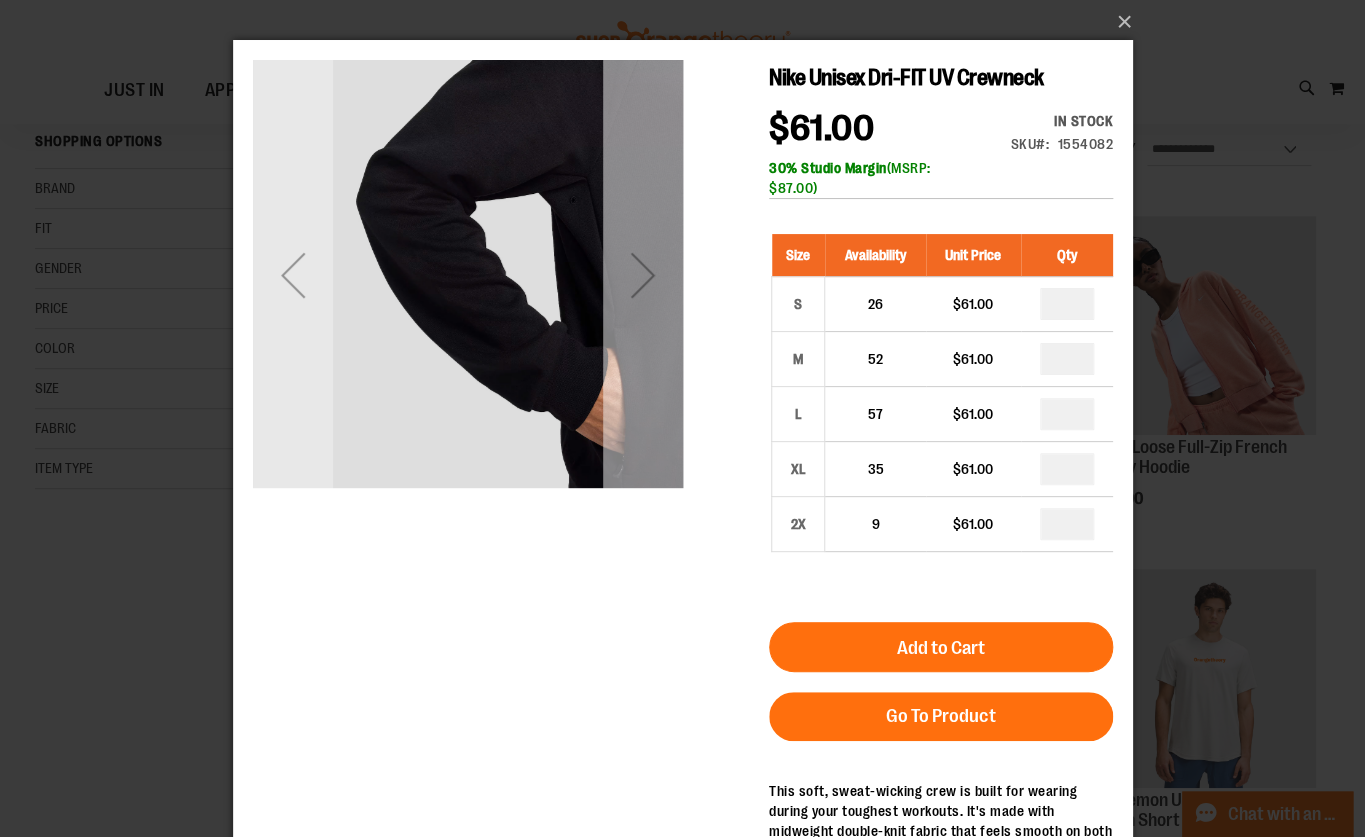 click at bounding box center (642, 275) 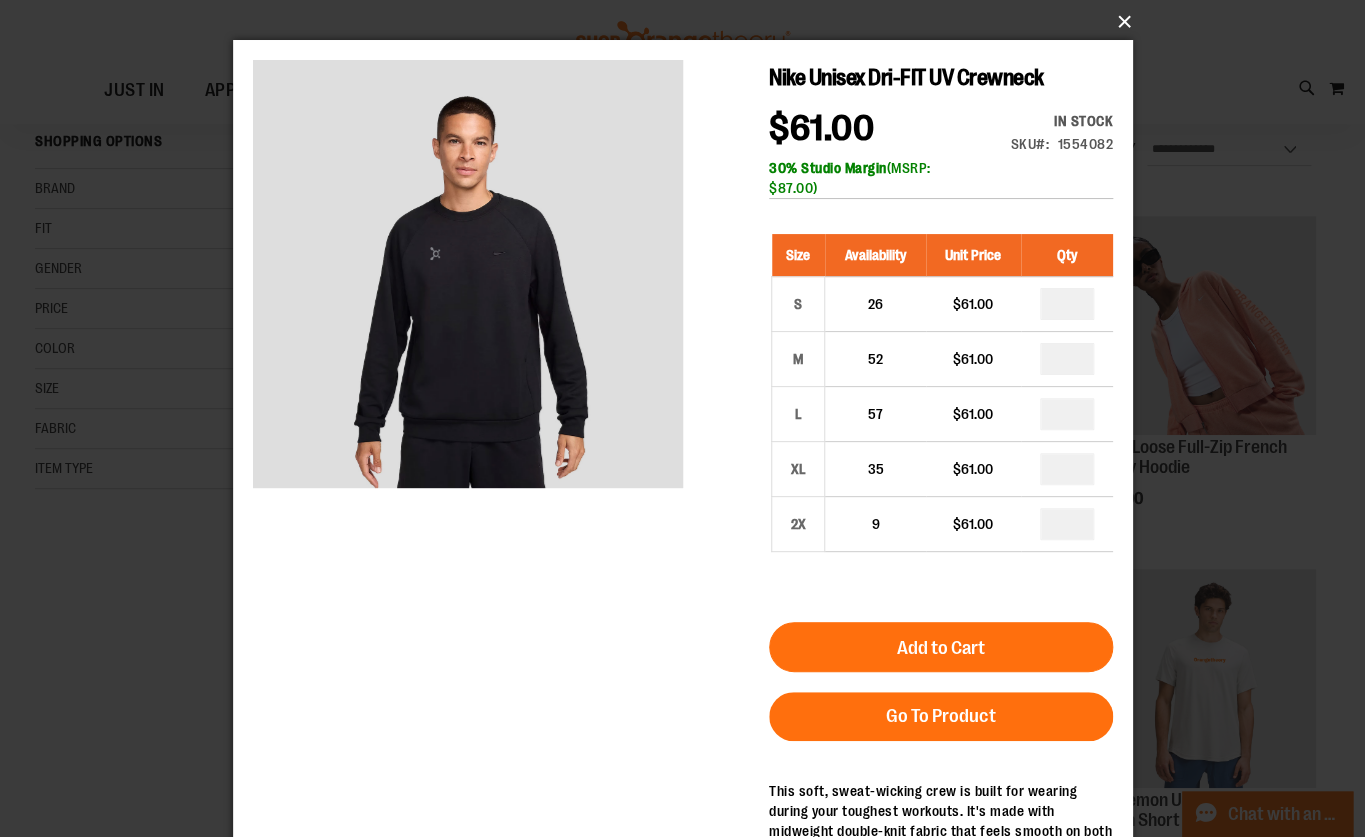 click on "×" at bounding box center (689, 22) 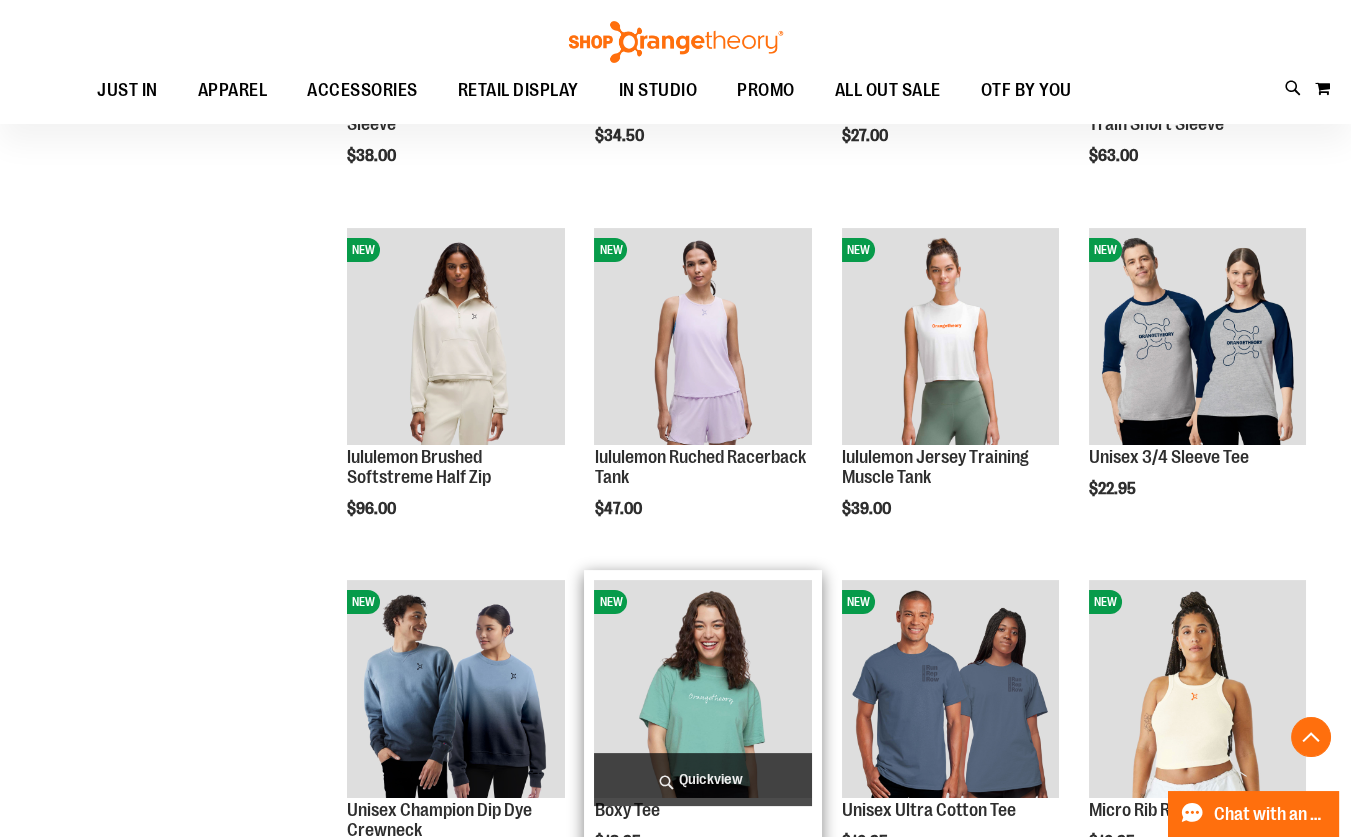 scroll, scrollTop: 817, scrollLeft: 0, axis: vertical 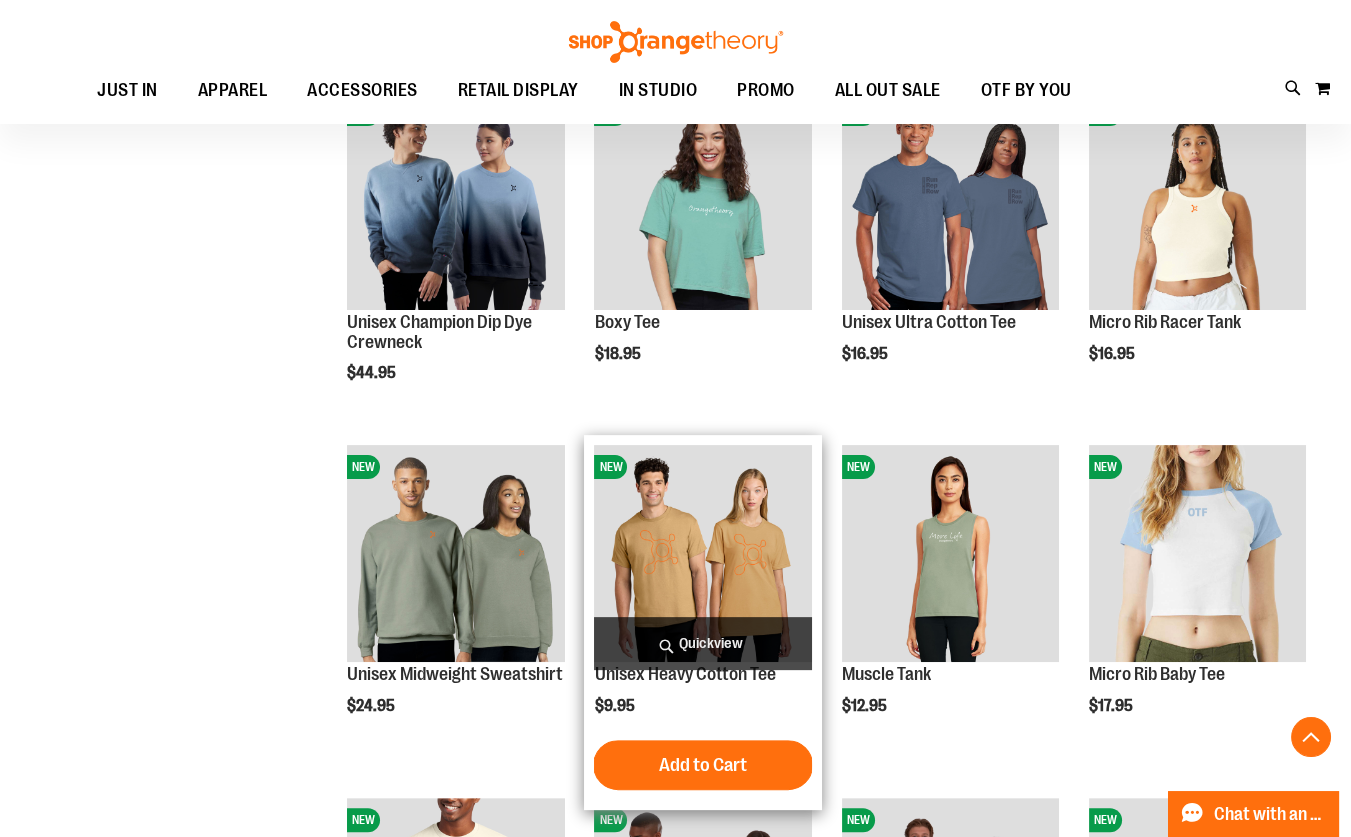 click at bounding box center (702, 553) 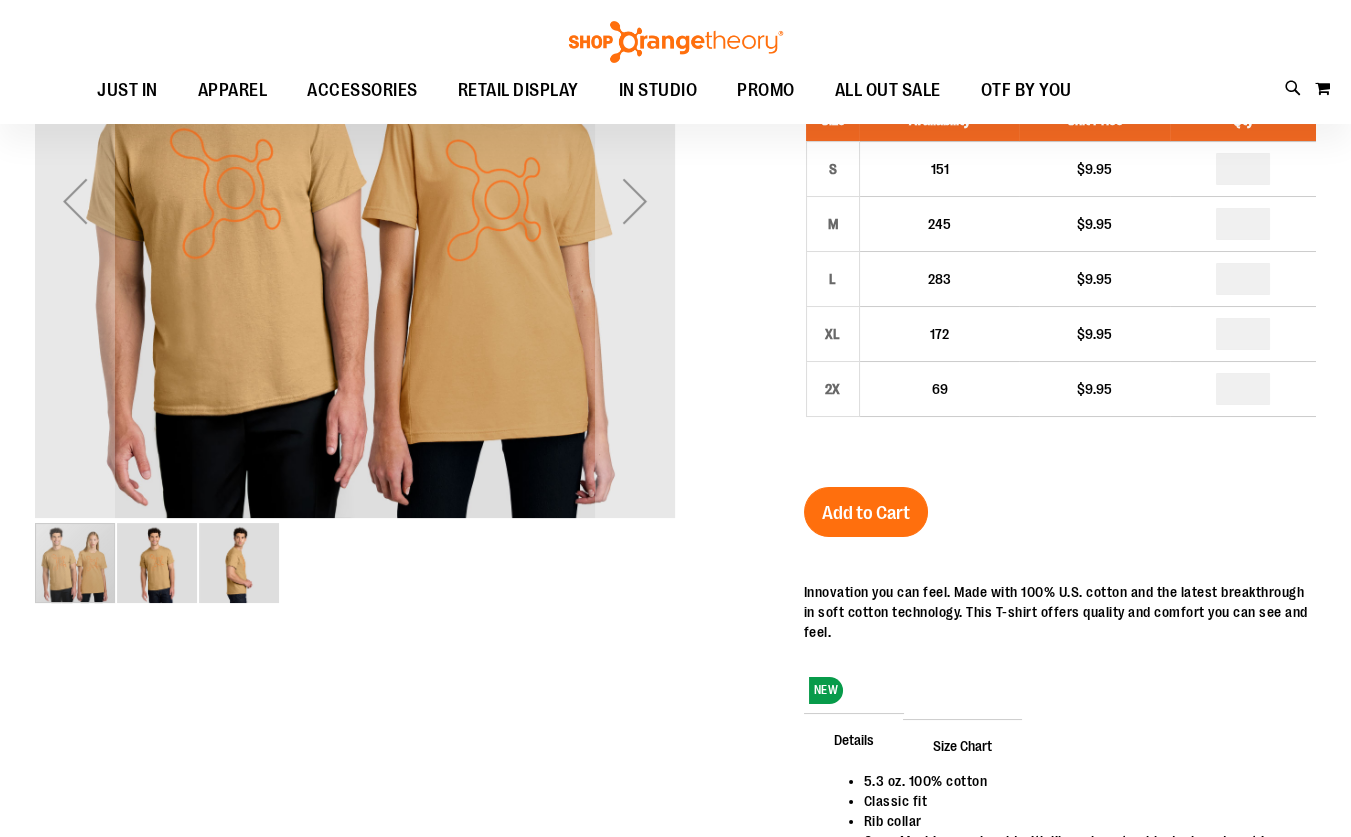 scroll, scrollTop: 0, scrollLeft: 0, axis: both 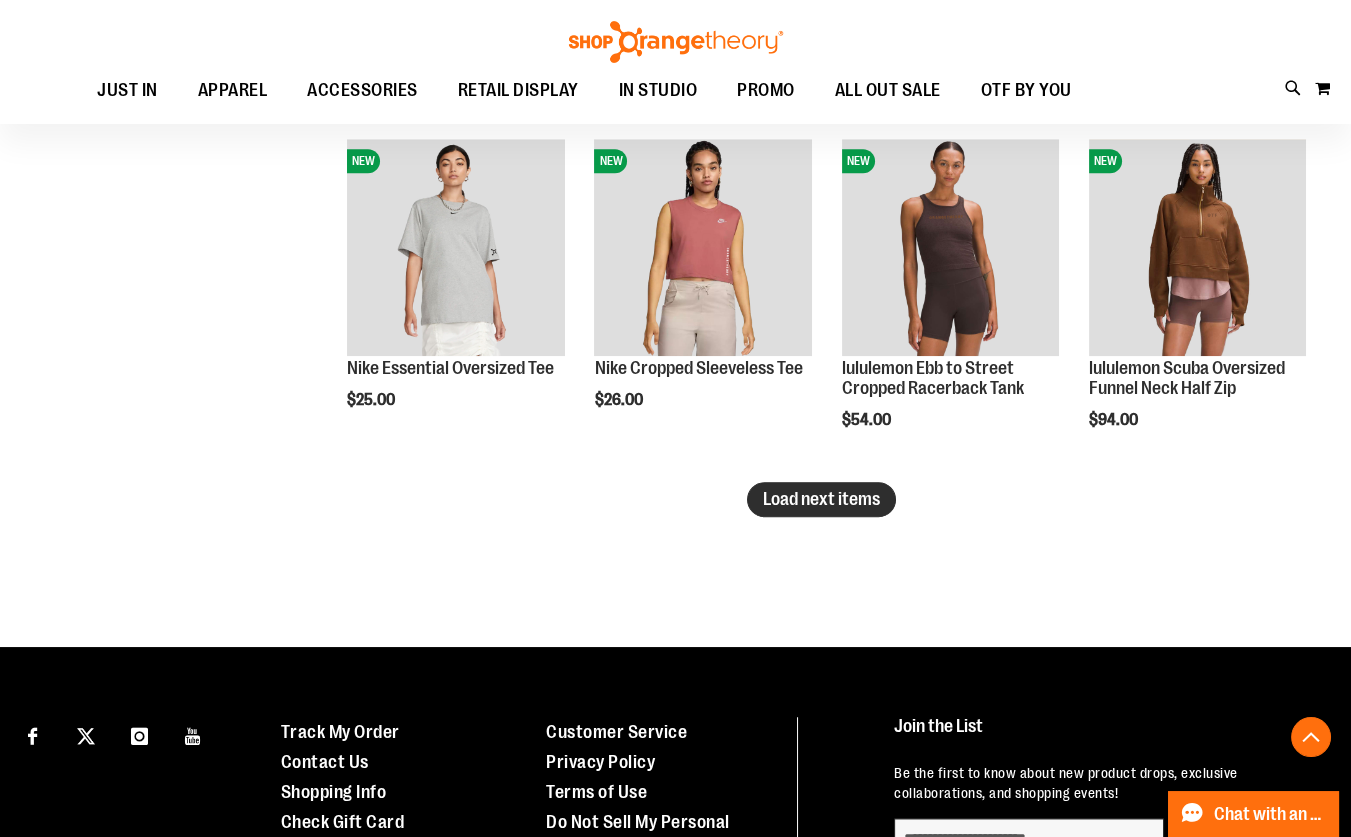 type on "**********" 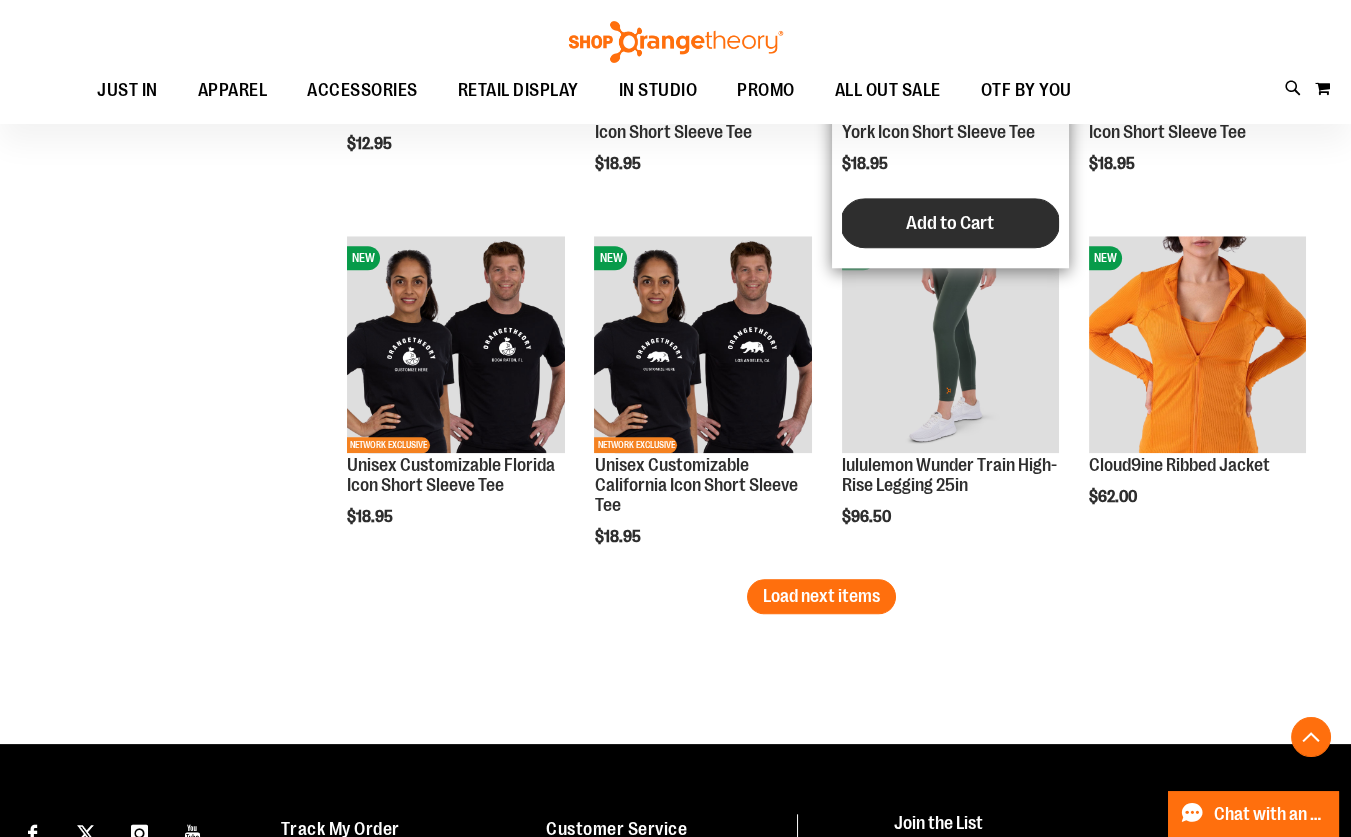scroll, scrollTop: 4129, scrollLeft: 0, axis: vertical 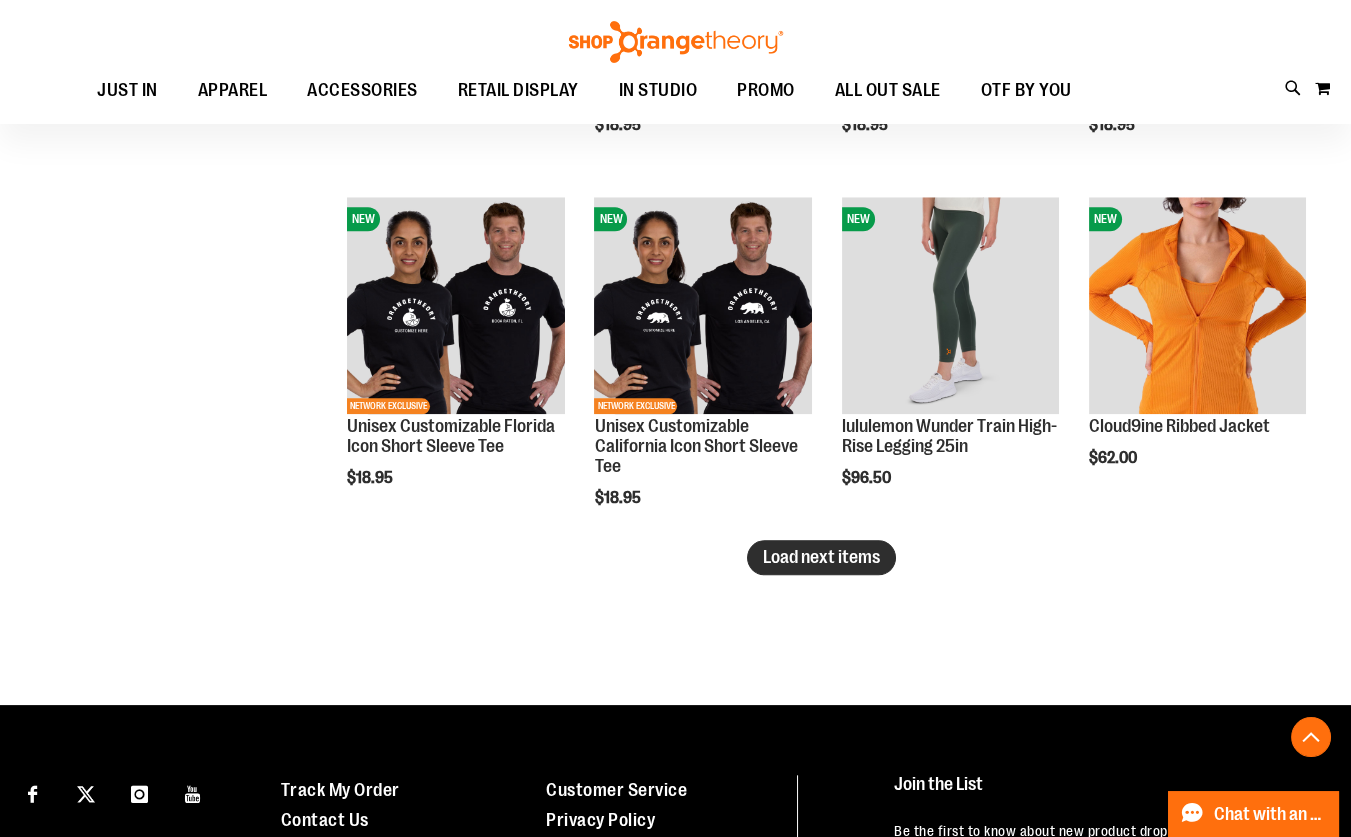 click on "Load next items" at bounding box center (821, 557) 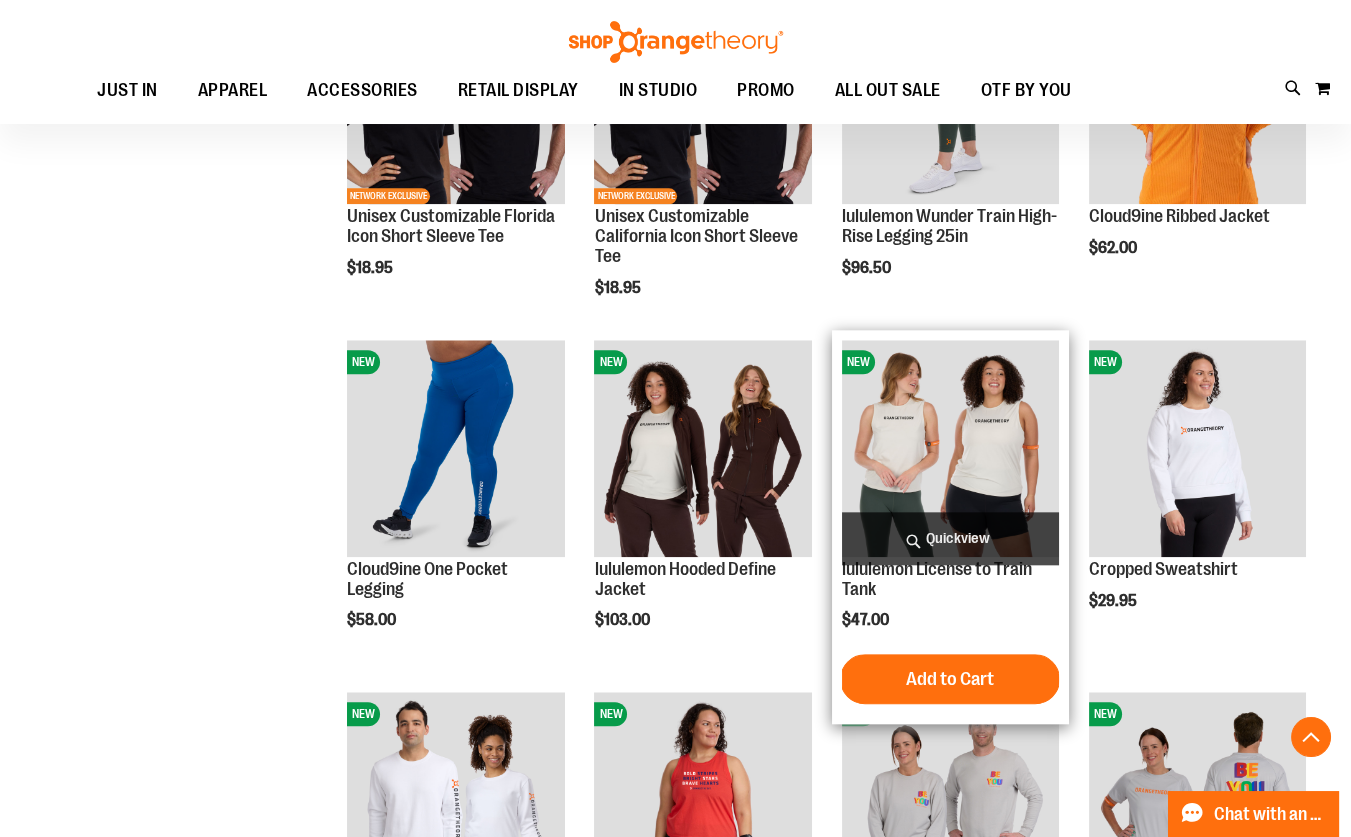 scroll, scrollTop: 4401, scrollLeft: 0, axis: vertical 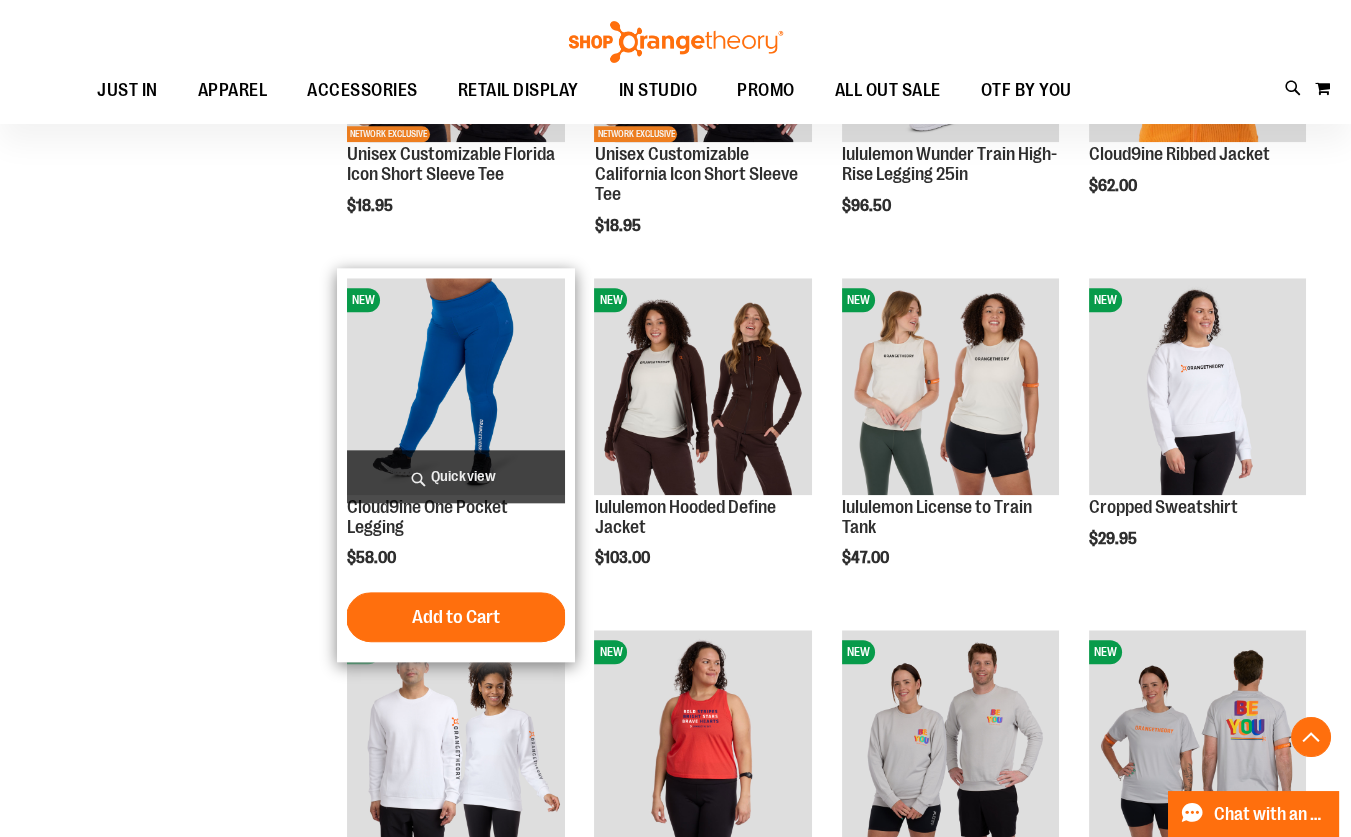 click at bounding box center [455, 386] 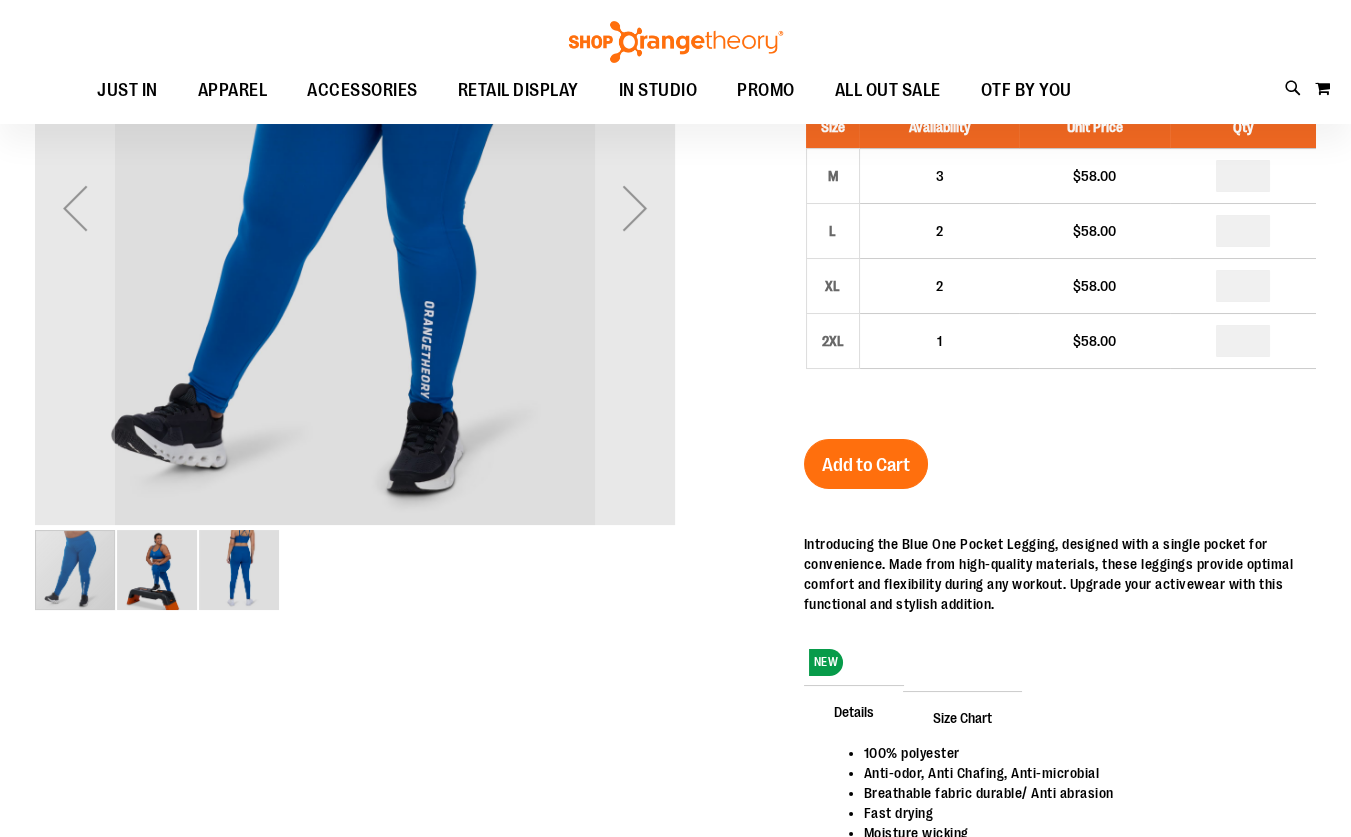 scroll, scrollTop: 72, scrollLeft: 0, axis: vertical 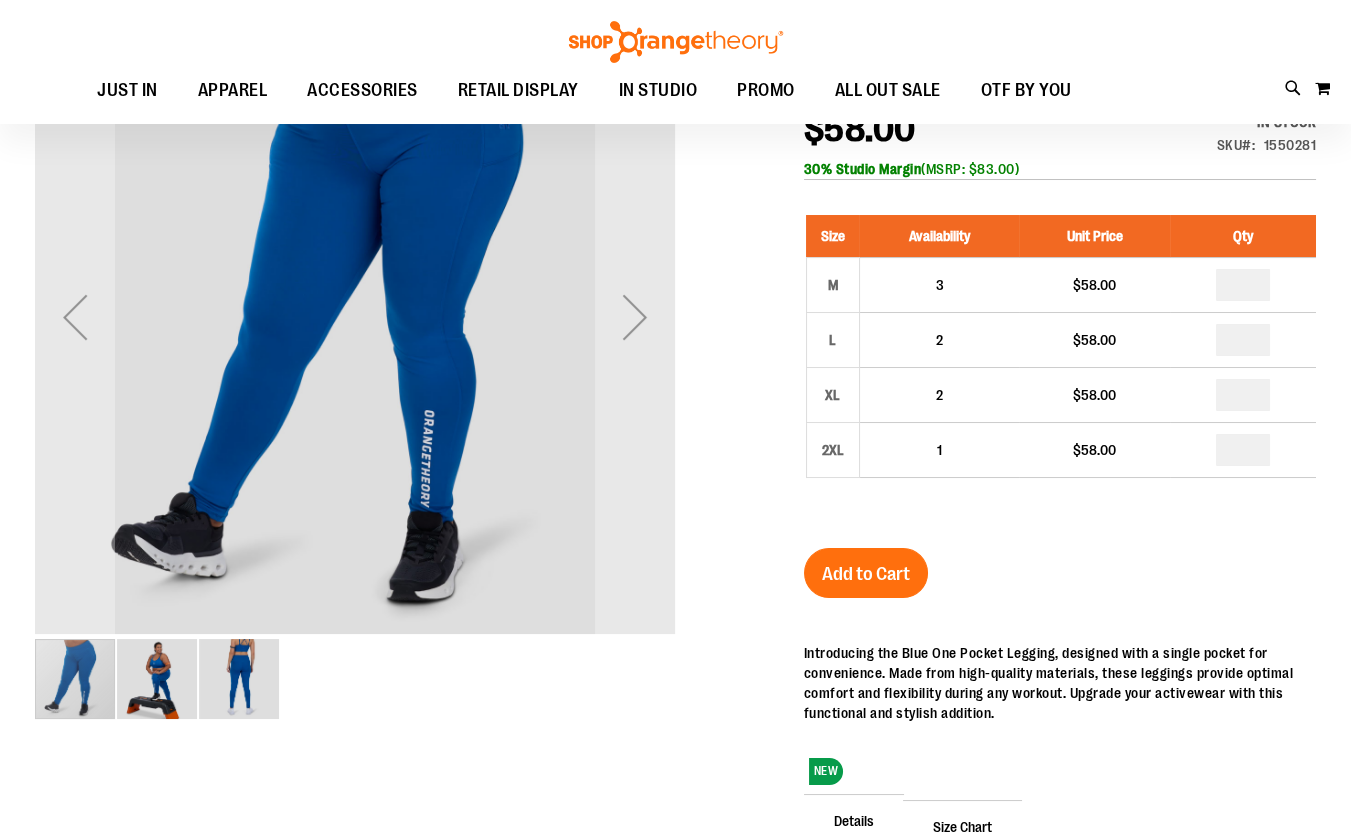 type on "**********" 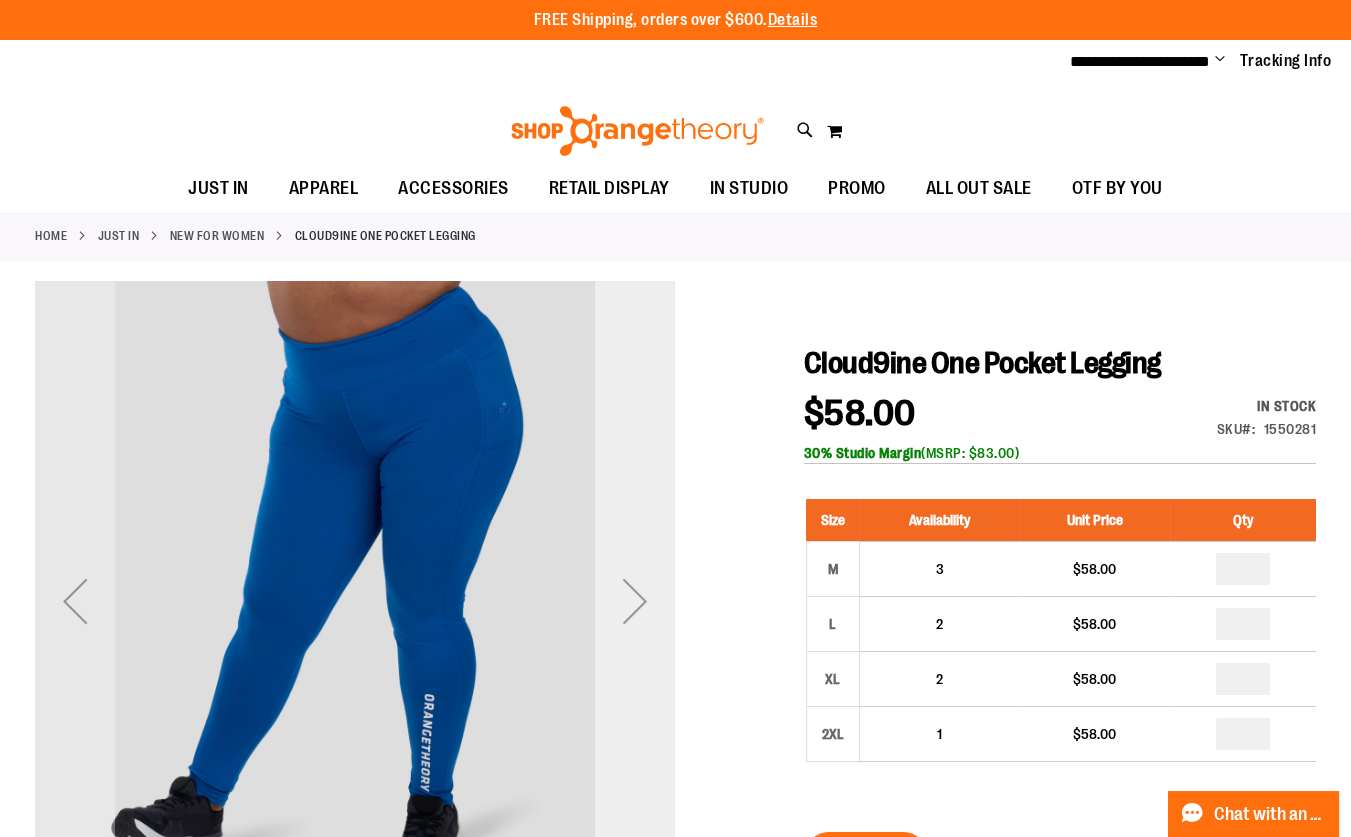 click at bounding box center (635, 601) 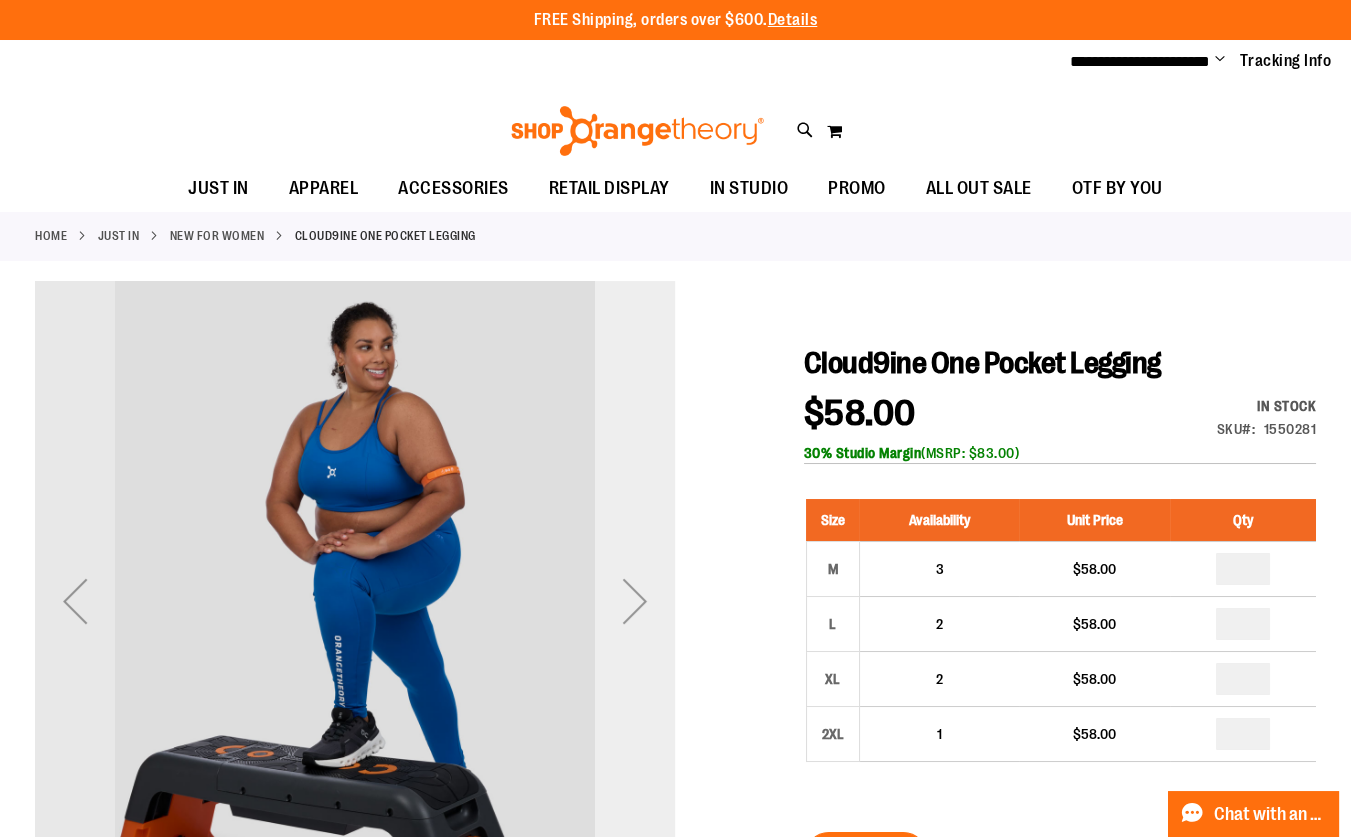 click at bounding box center (635, 601) 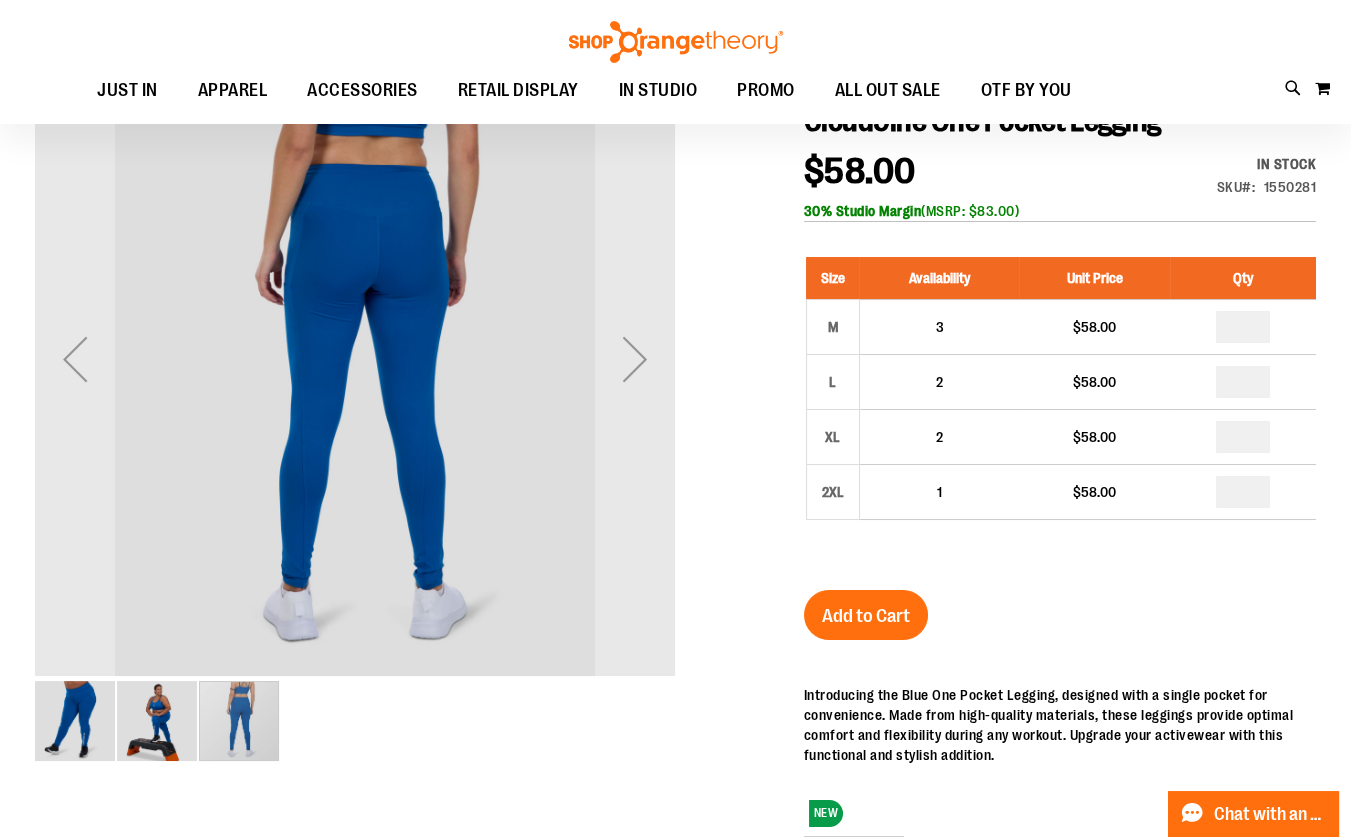 scroll, scrollTop: 0, scrollLeft: 0, axis: both 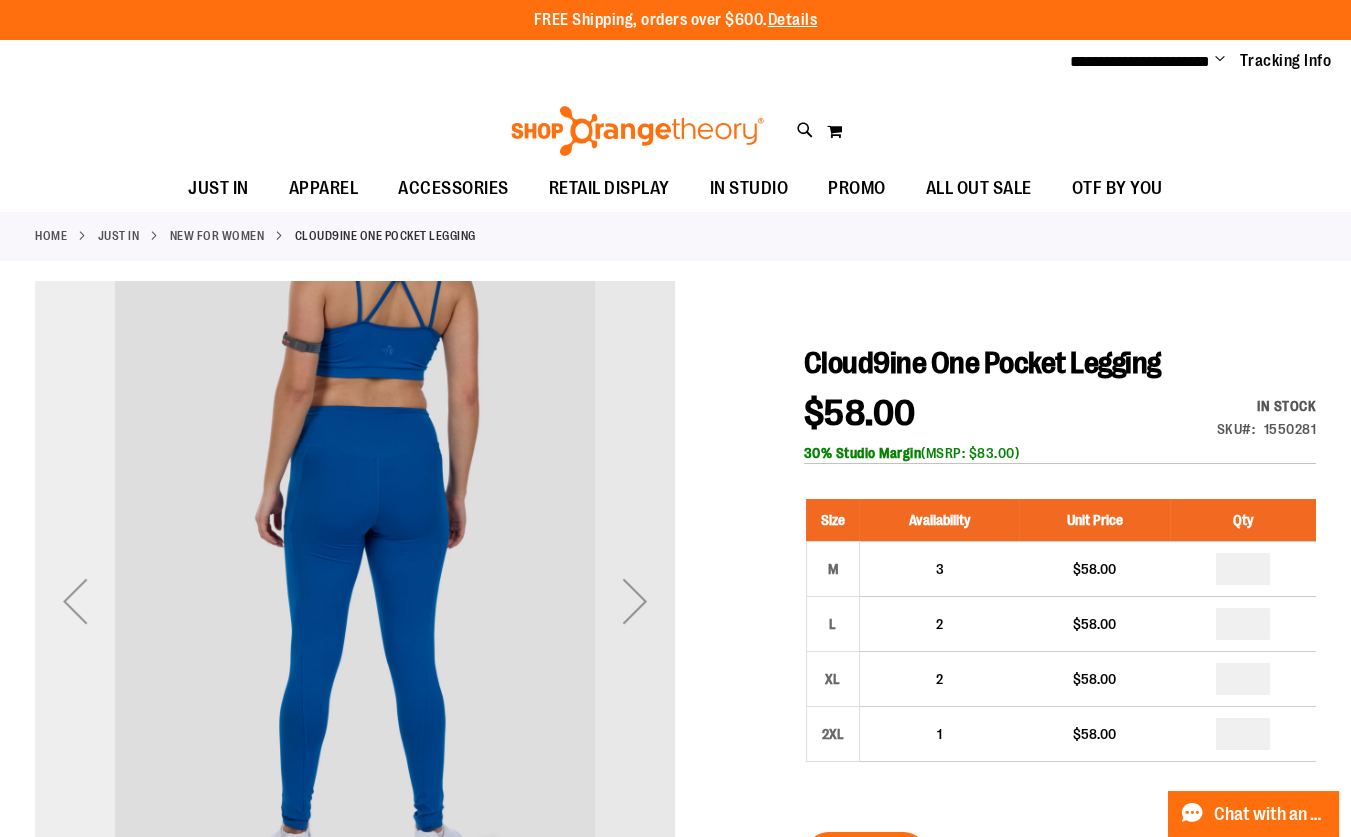 click at bounding box center (75, 601) 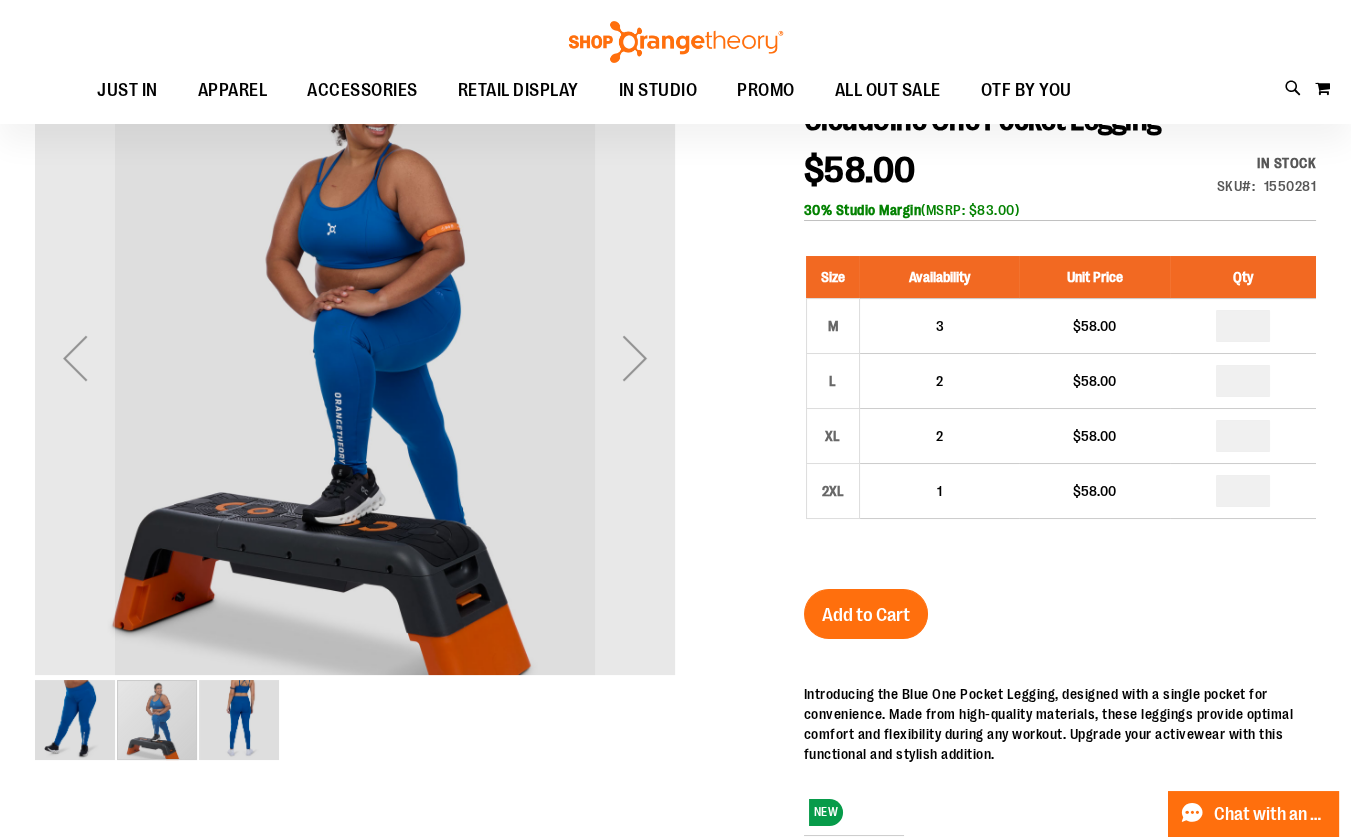 scroll, scrollTop: 0, scrollLeft: 0, axis: both 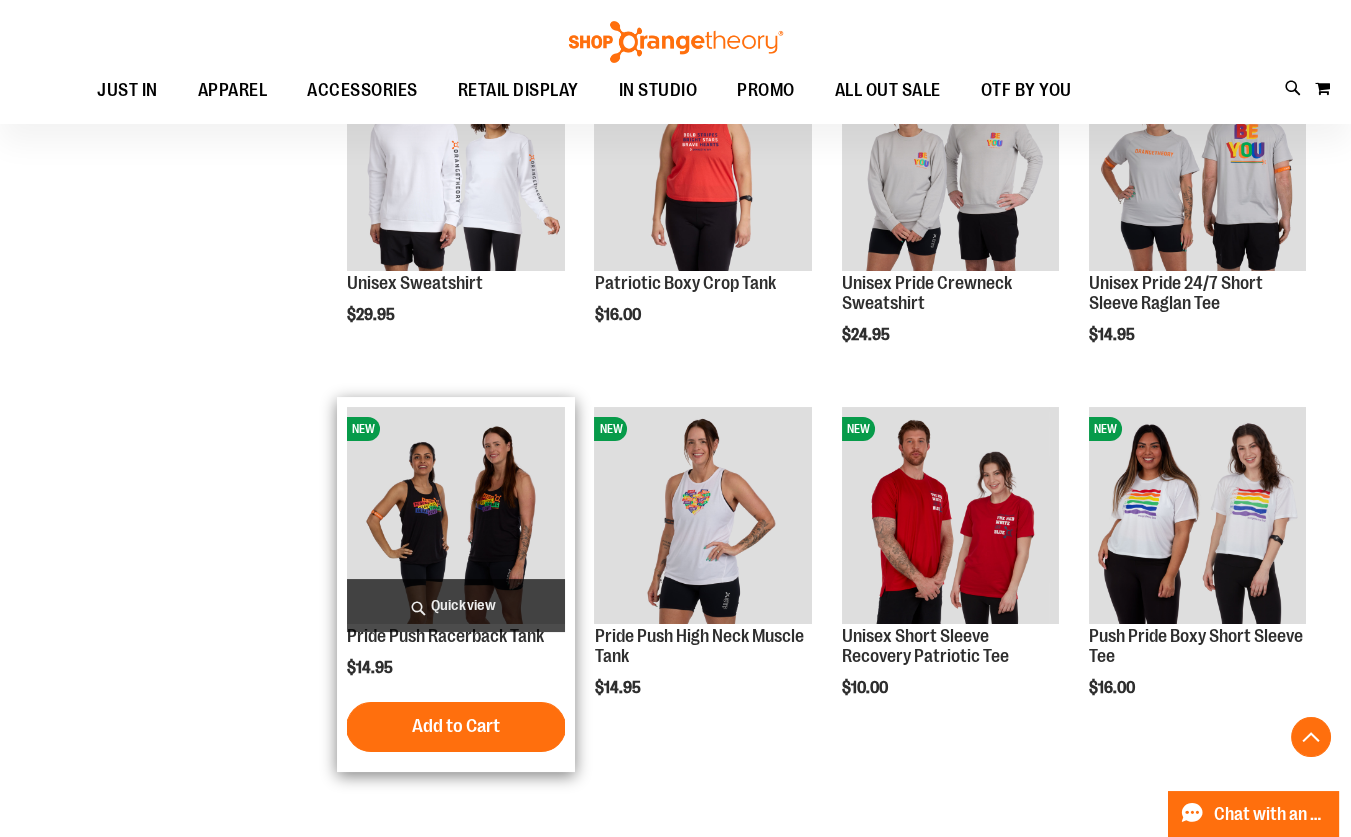 type on "**********" 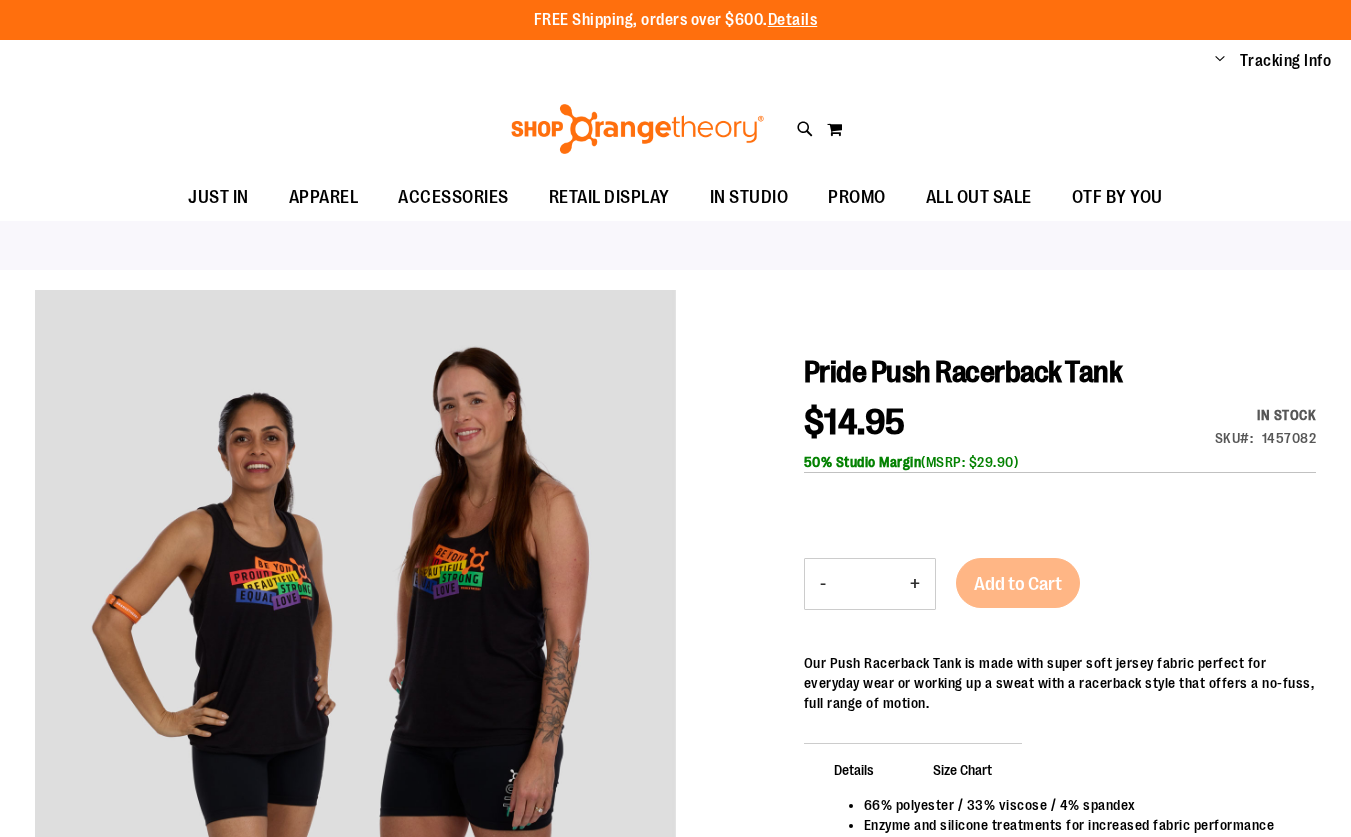scroll, scrollTop: 0, scrollLeft: 0, axis: both 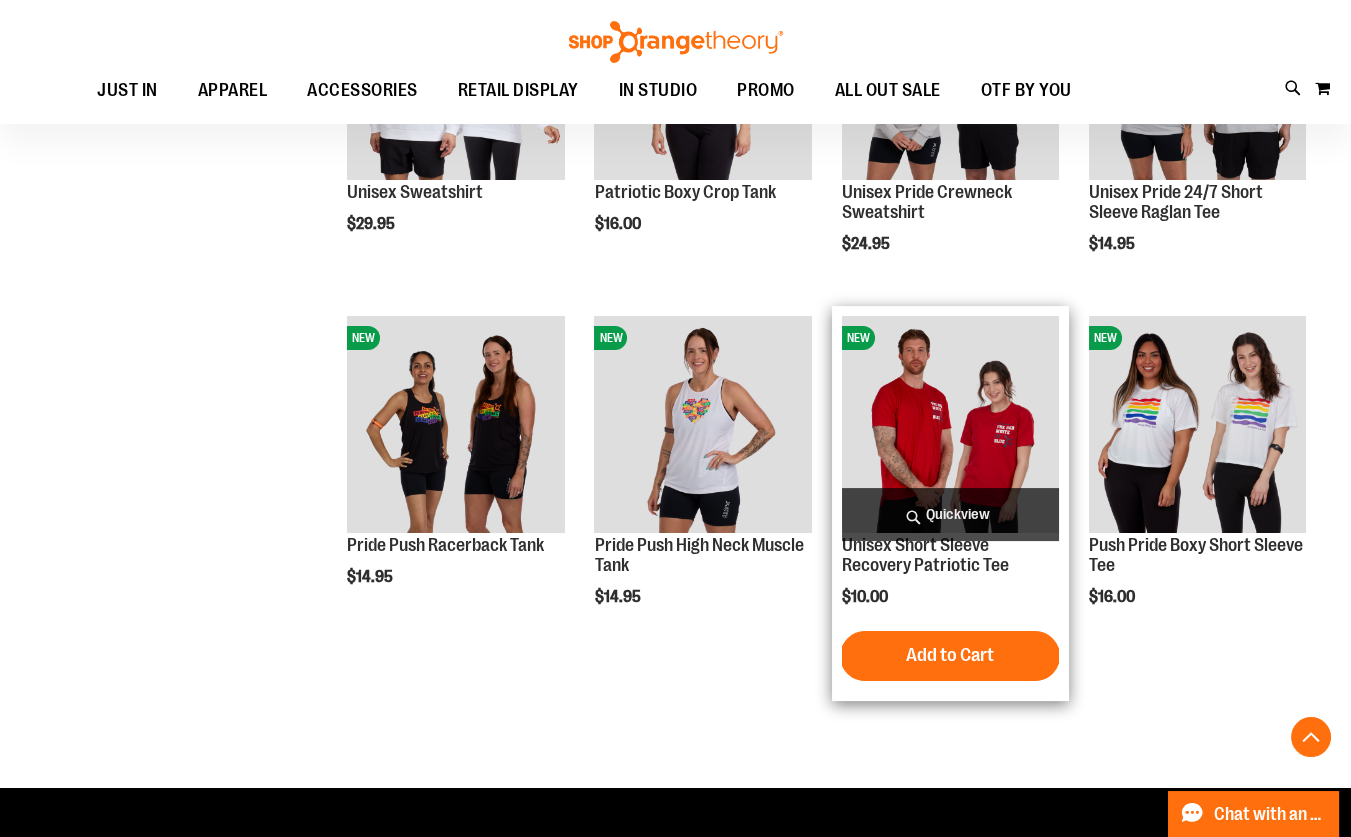 type on "**********" 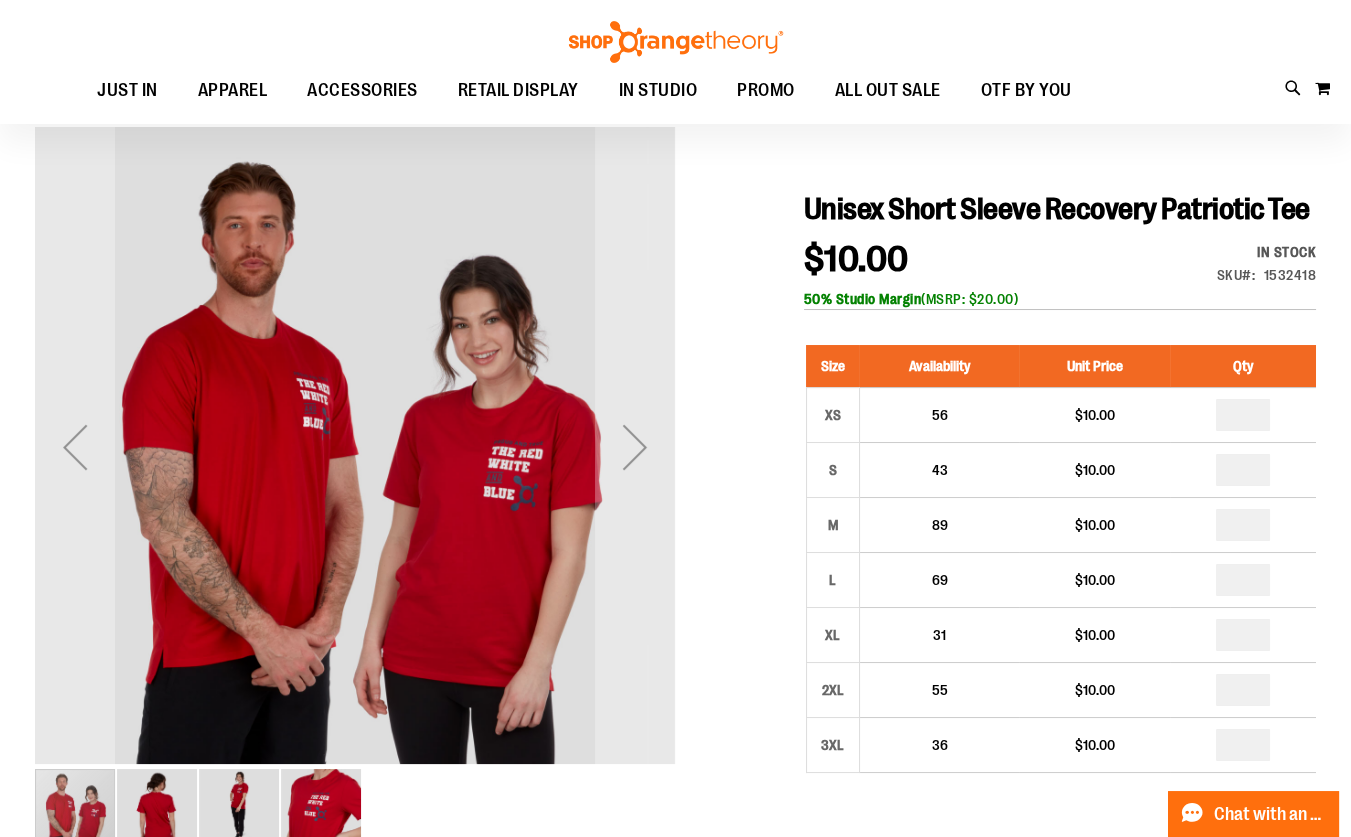 scroll, scrollTop: 180, scrollLeft: 0, axis: vertical 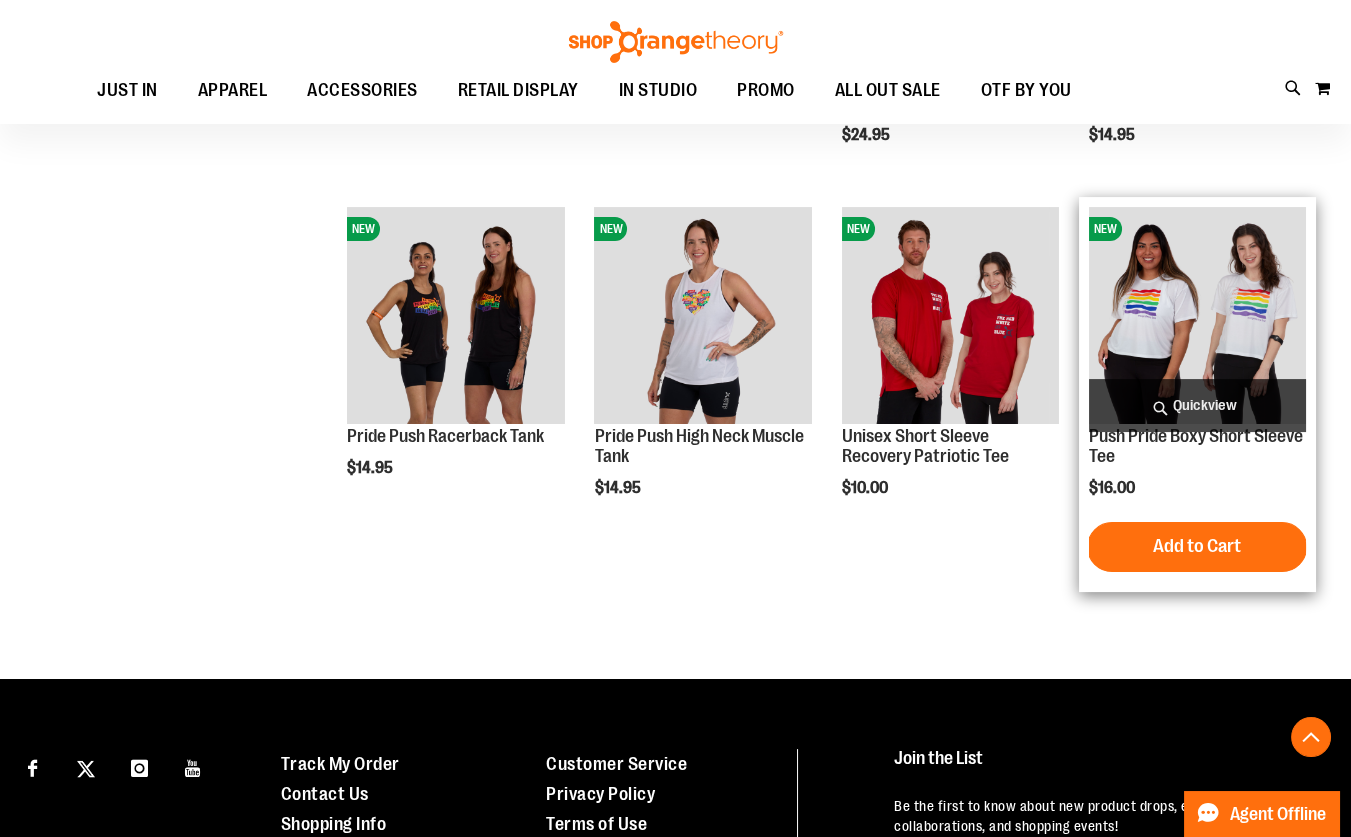 type on "**********" 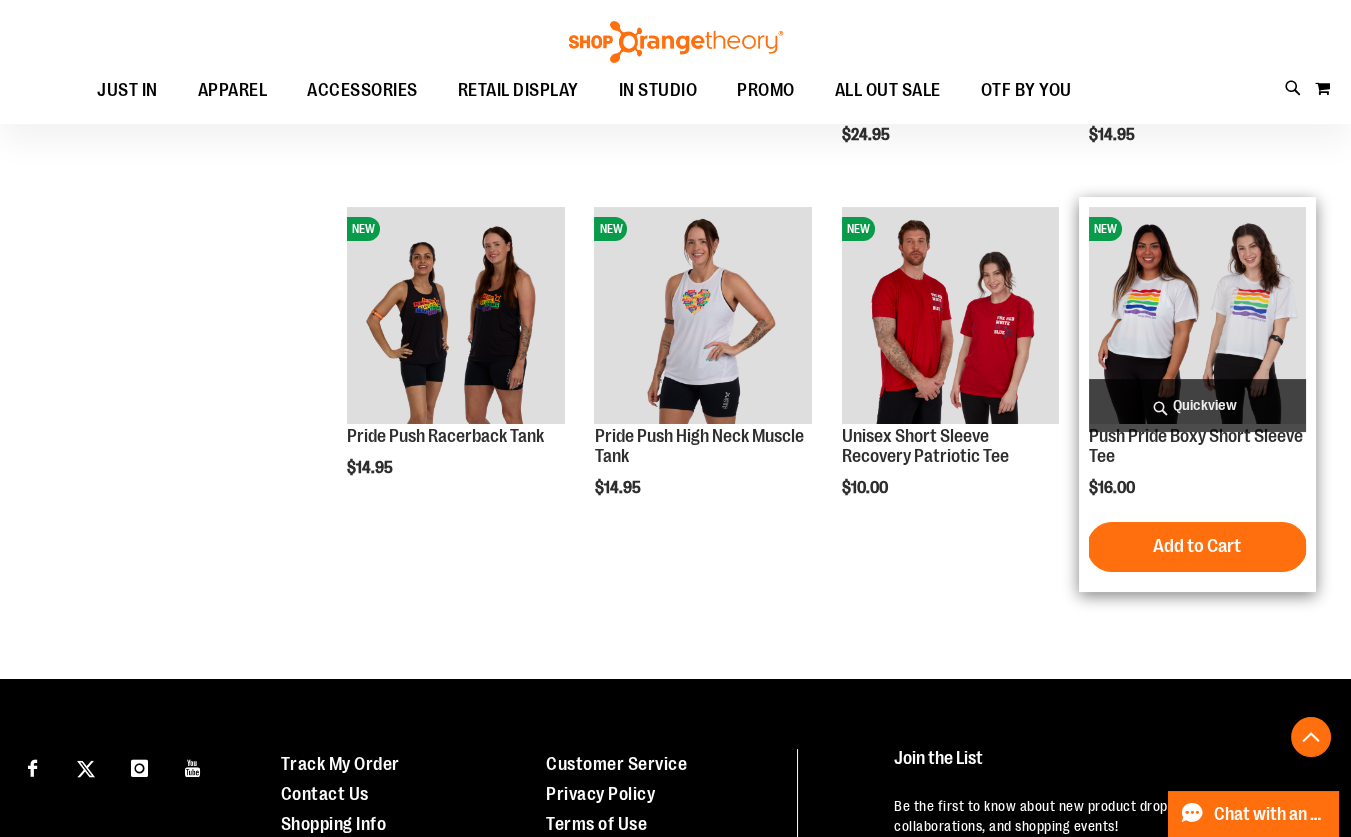 click at bounding box center [1197, 315] 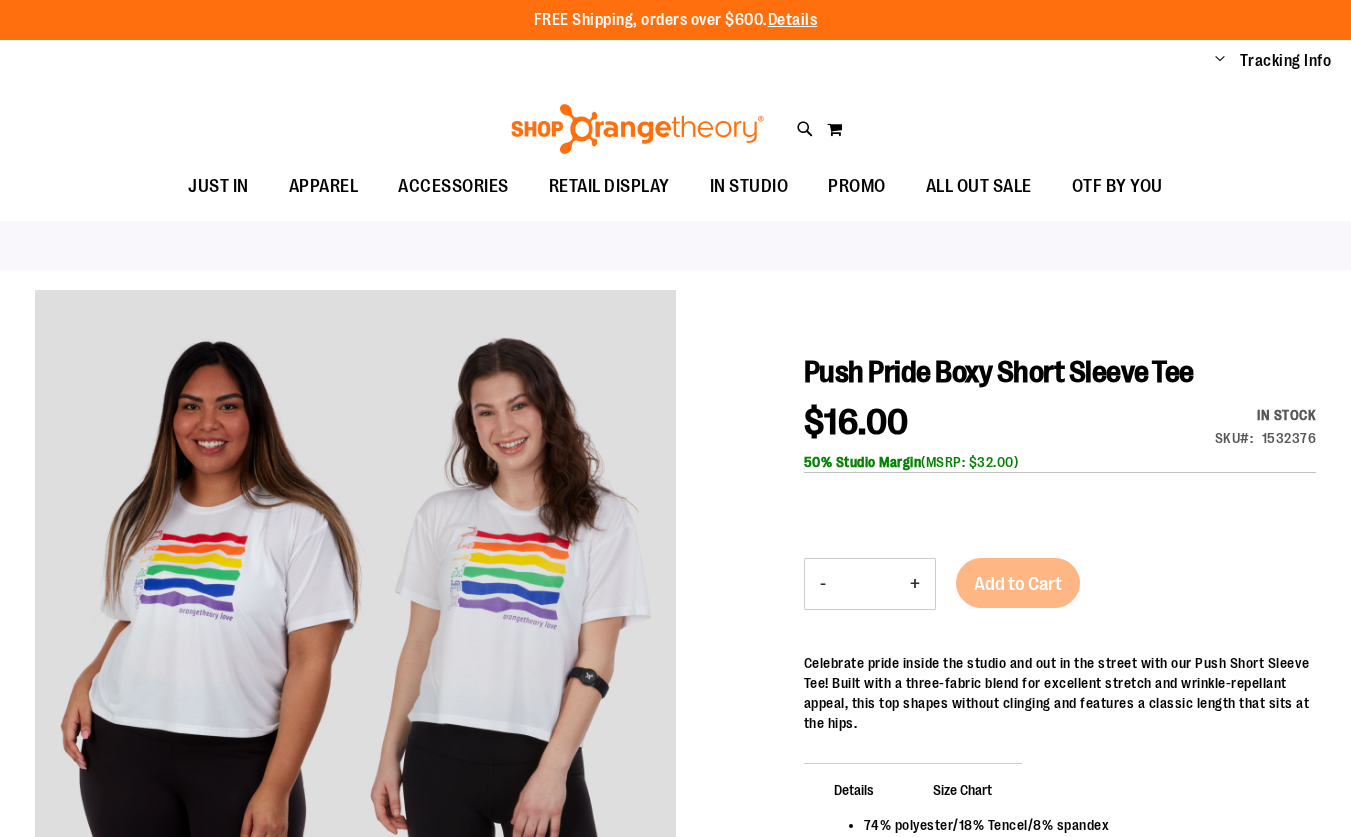scroll, scrollTop: 0, scrollLeft: 0, axis: both 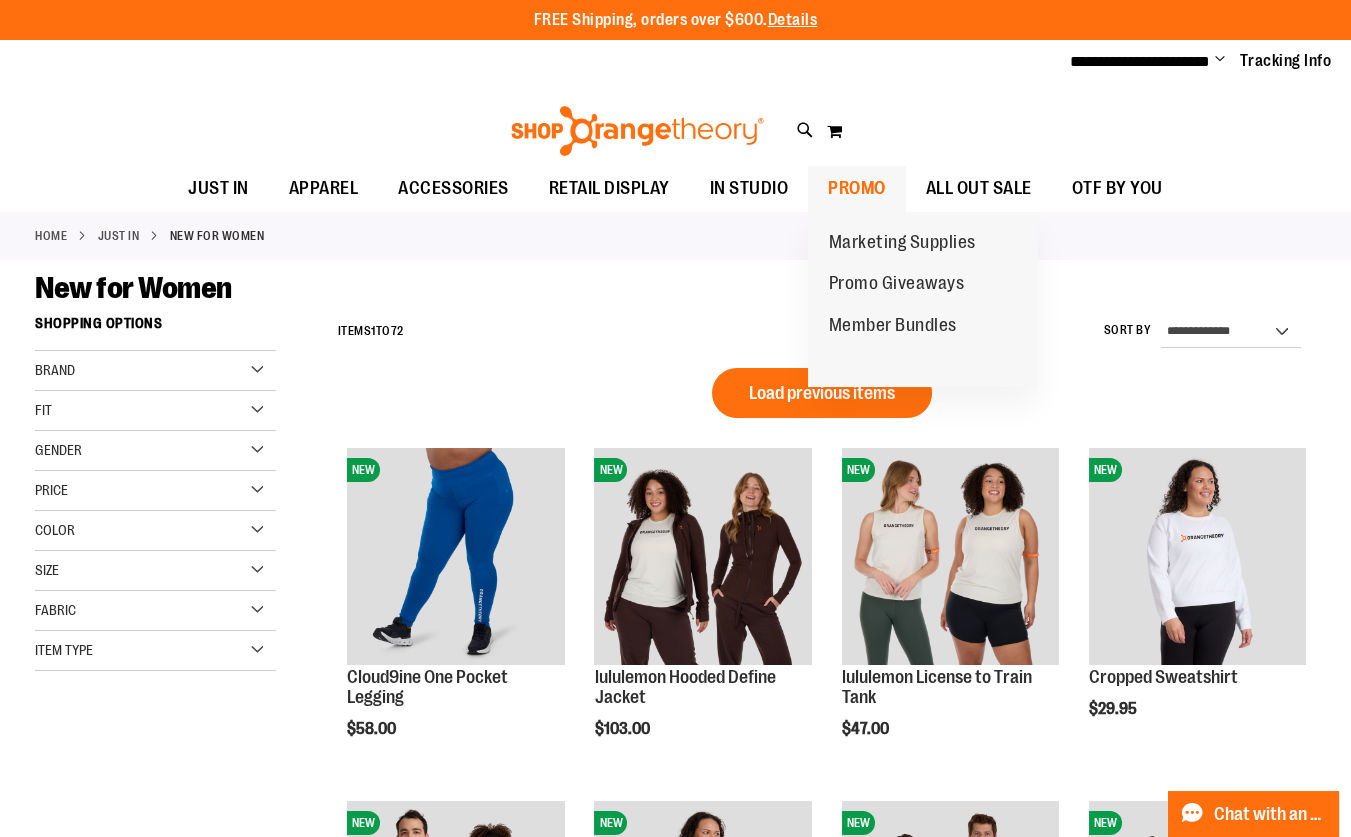 type on "**********" 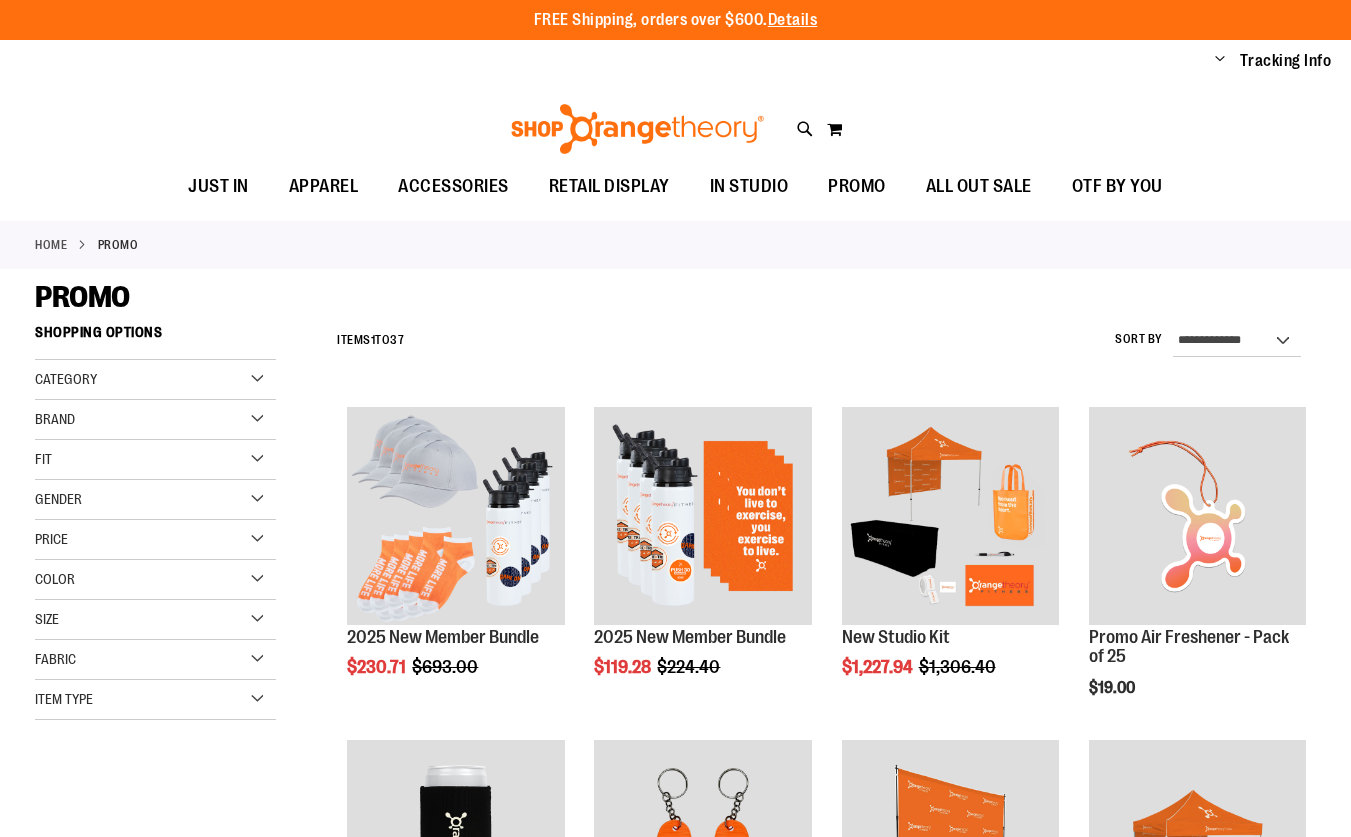 scroll, scrollTop: 0, scrollLeft: 0, axis: both 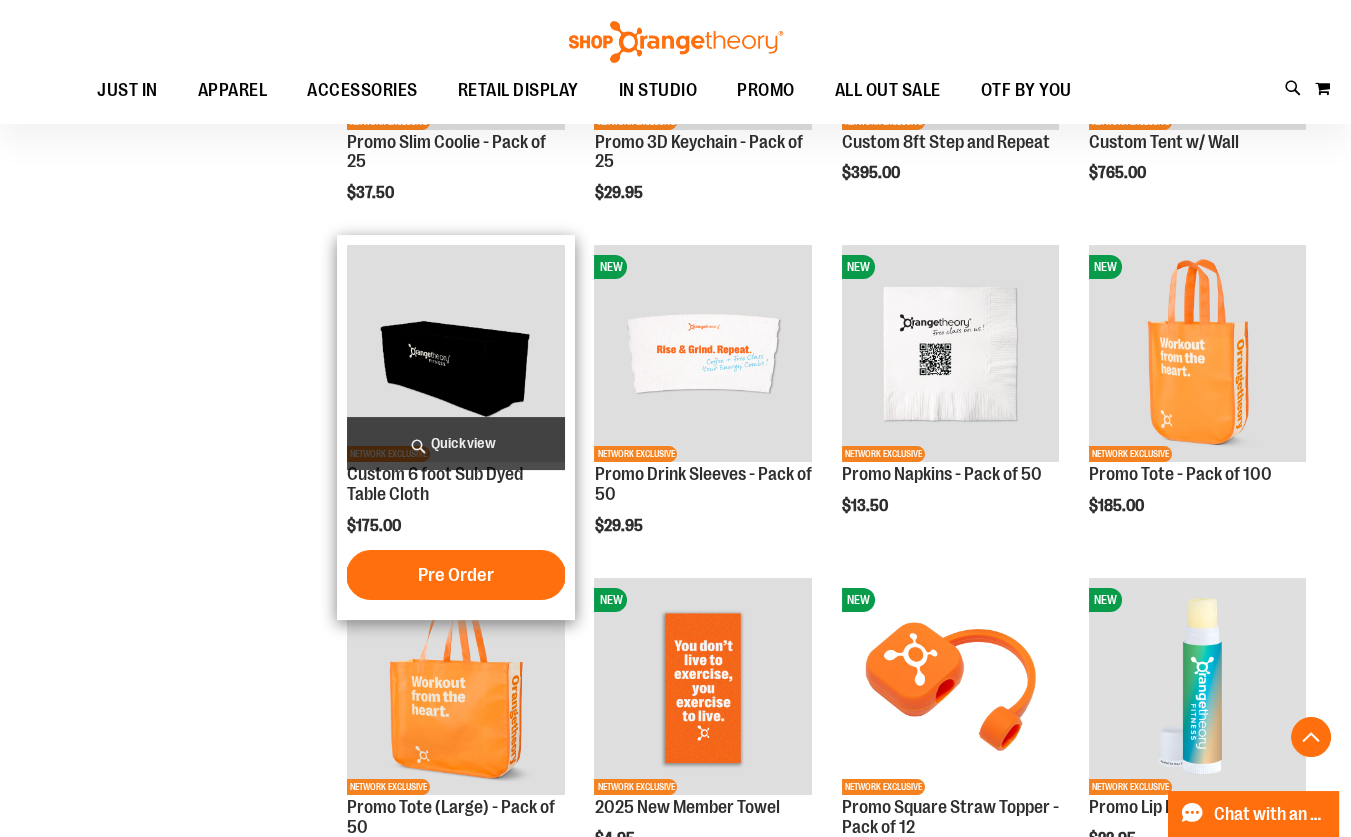 type on "**********" 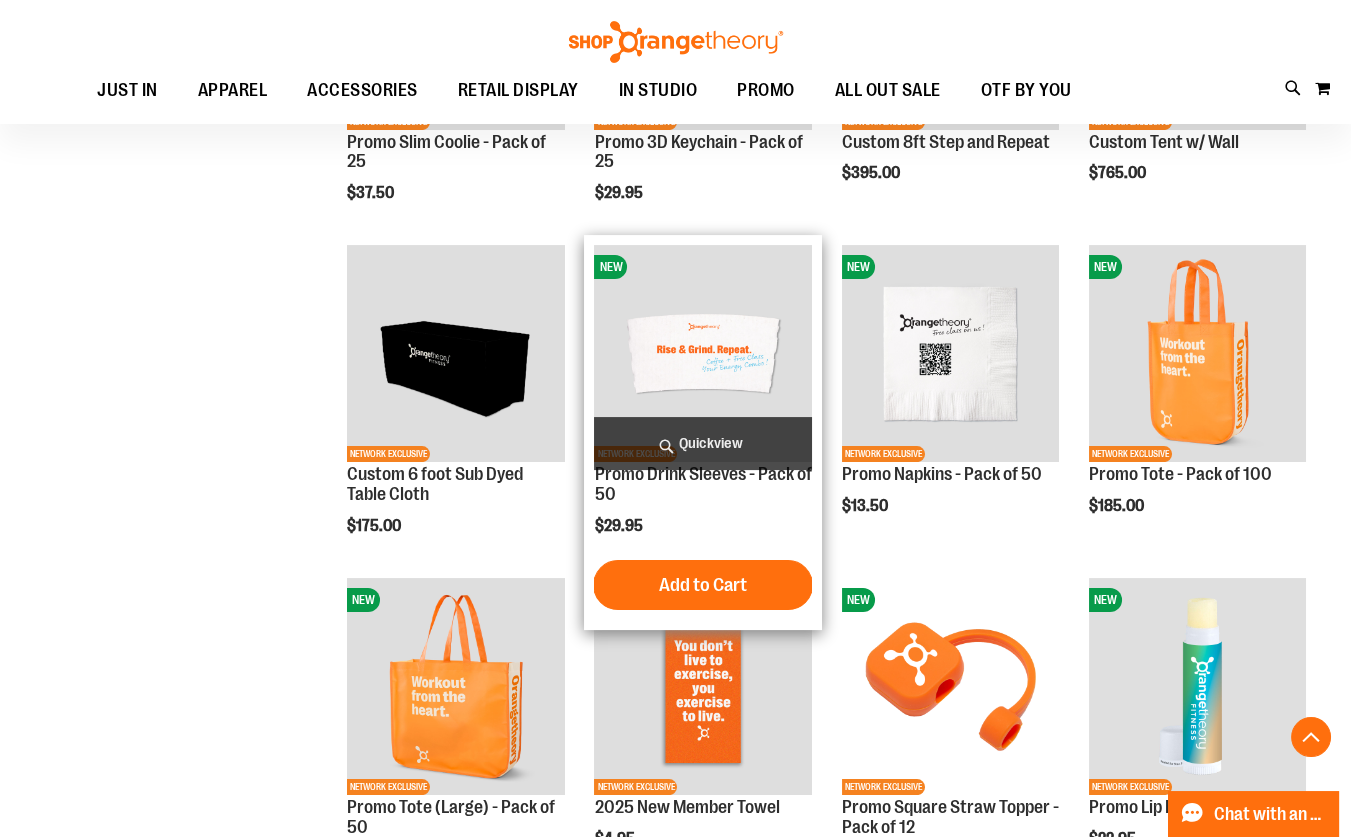 click at bounding box center [702, 353] 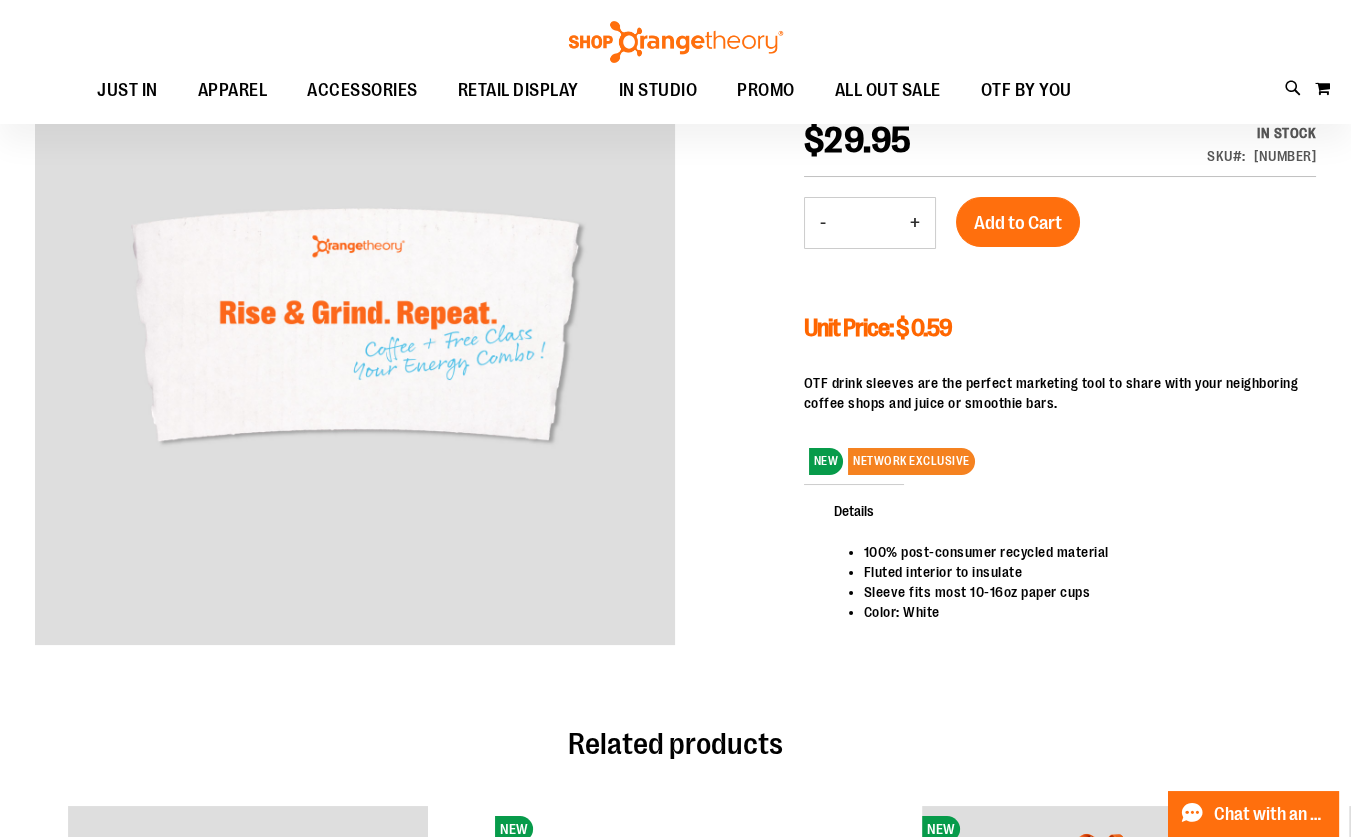 scroll, scrollTop: 180, scrollLeft: 0, axis: vertical 